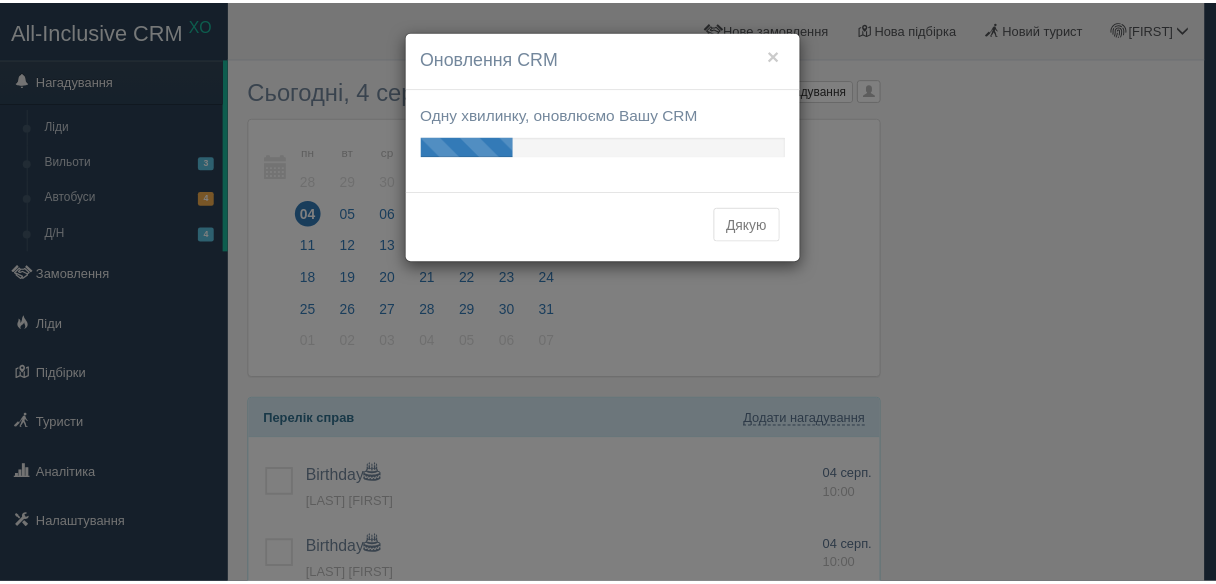 scroll, scrollTop: 0, scrollLeft: 0, axis: both 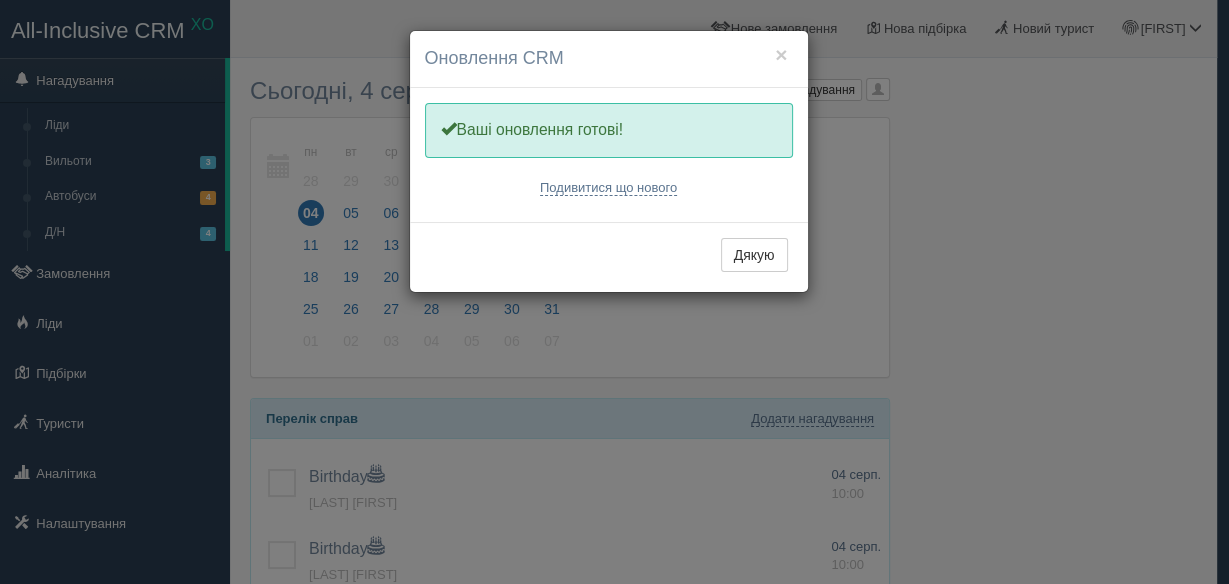 click on "Дякую" at bounding box center [754, 255] 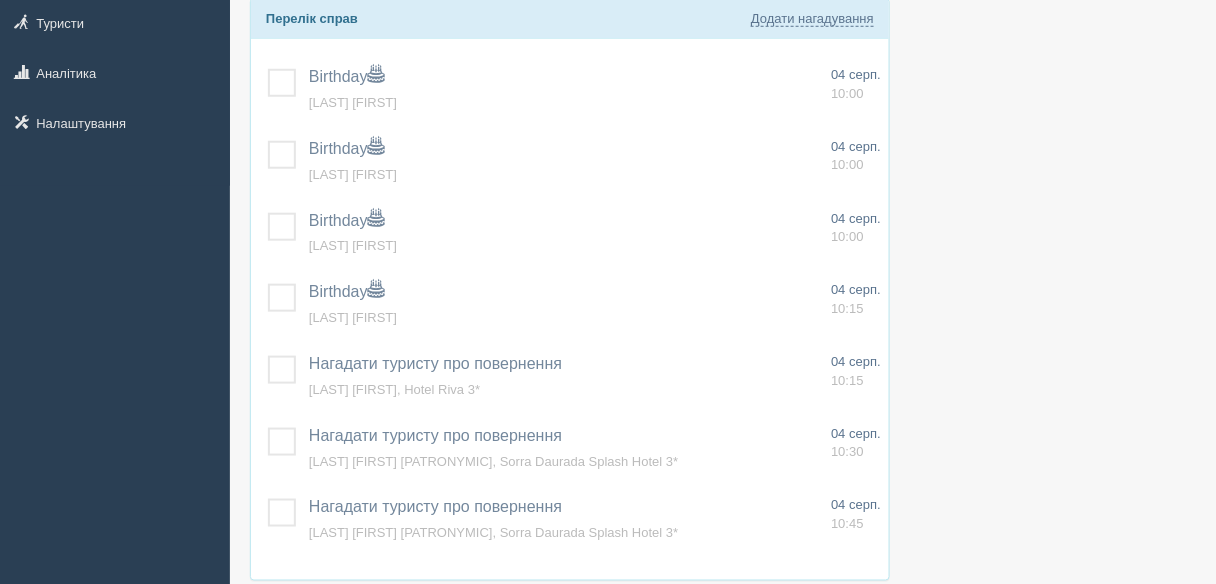 scroll, scrollTop: 0, scrollLeft: 0, axis: both 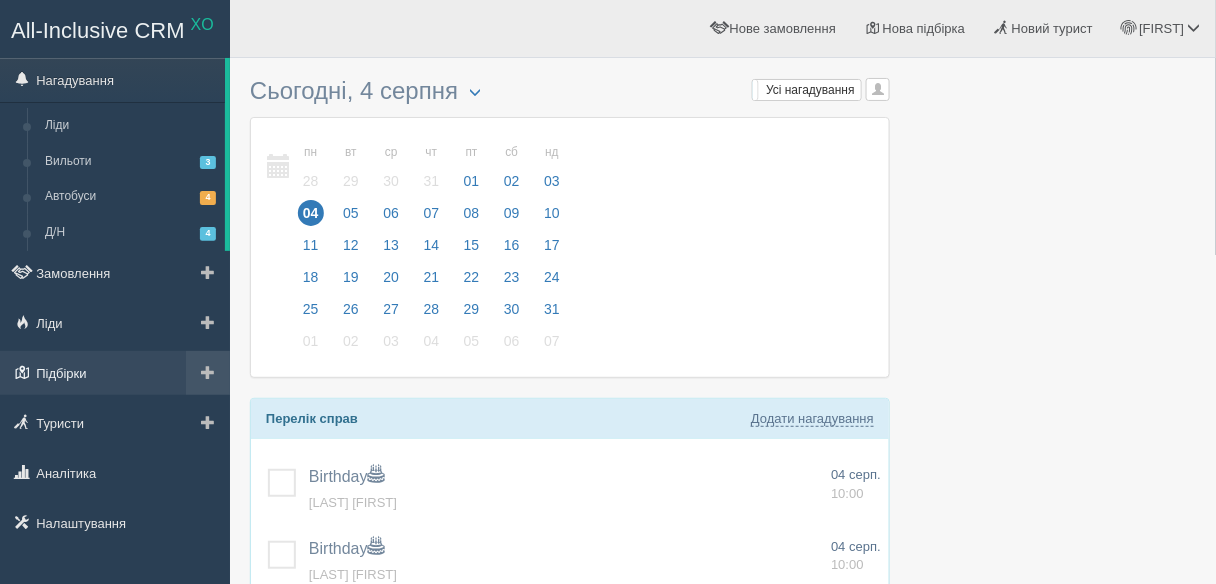 click on "Підбірки" at bounding box center [115, 373] 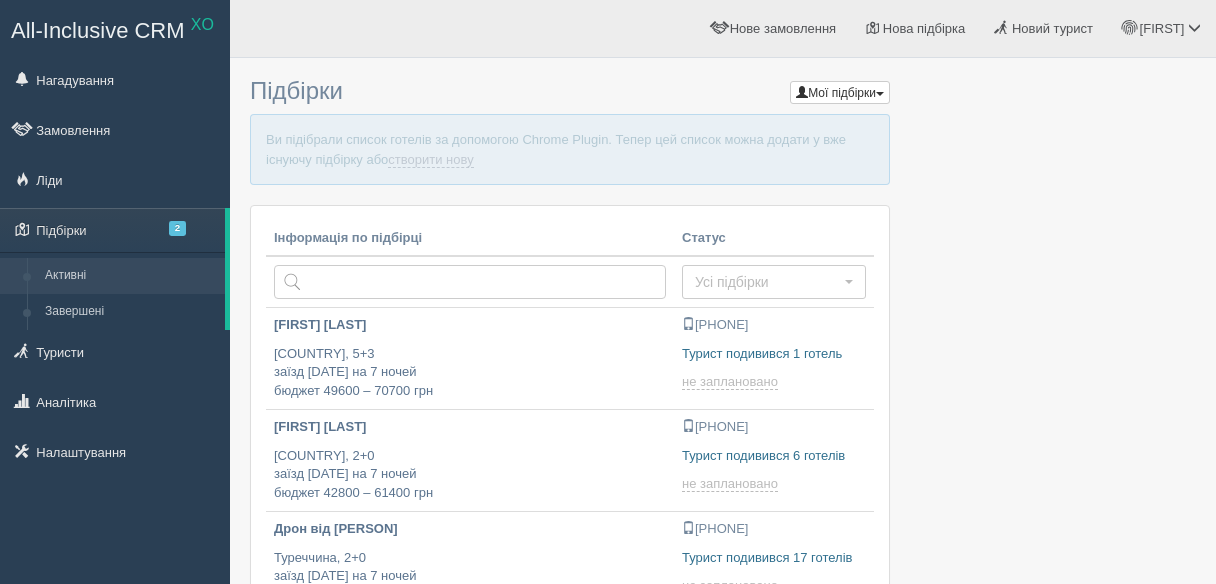 scroll, scrollTop: 0, scrollLeft: 0, axis: both 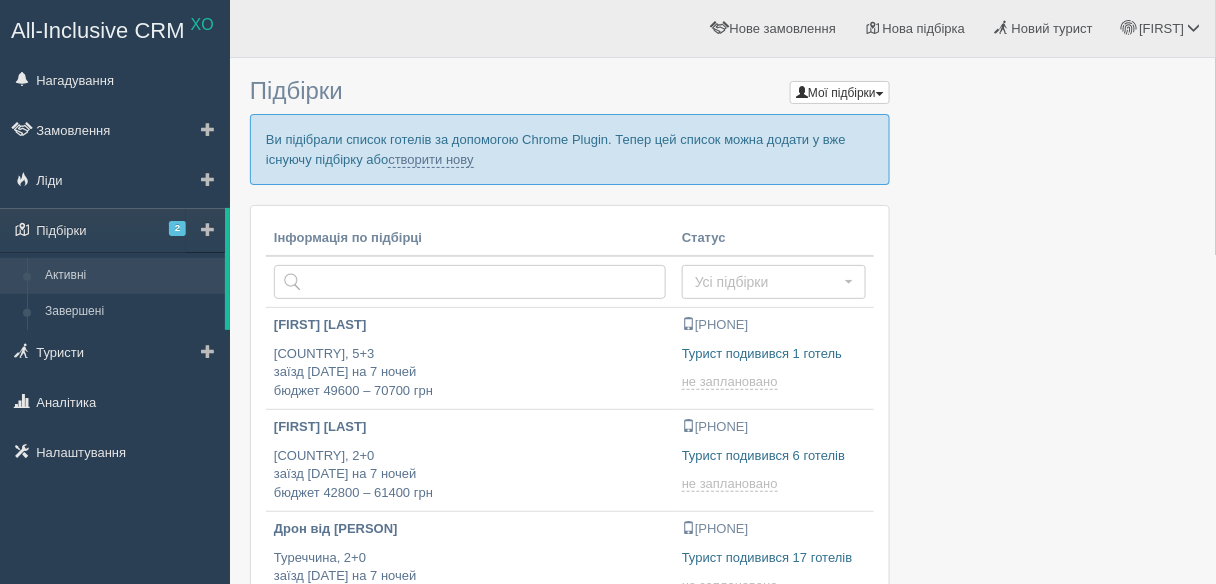 click at bounding box center [208, 229] 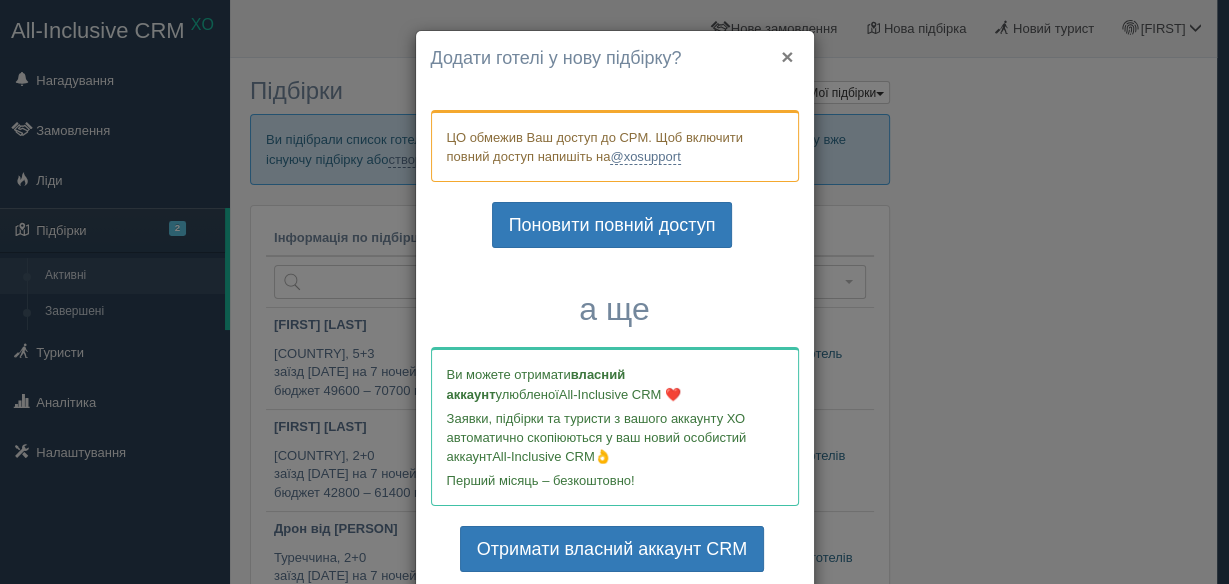click on "×" at bounding box center [787, 56] 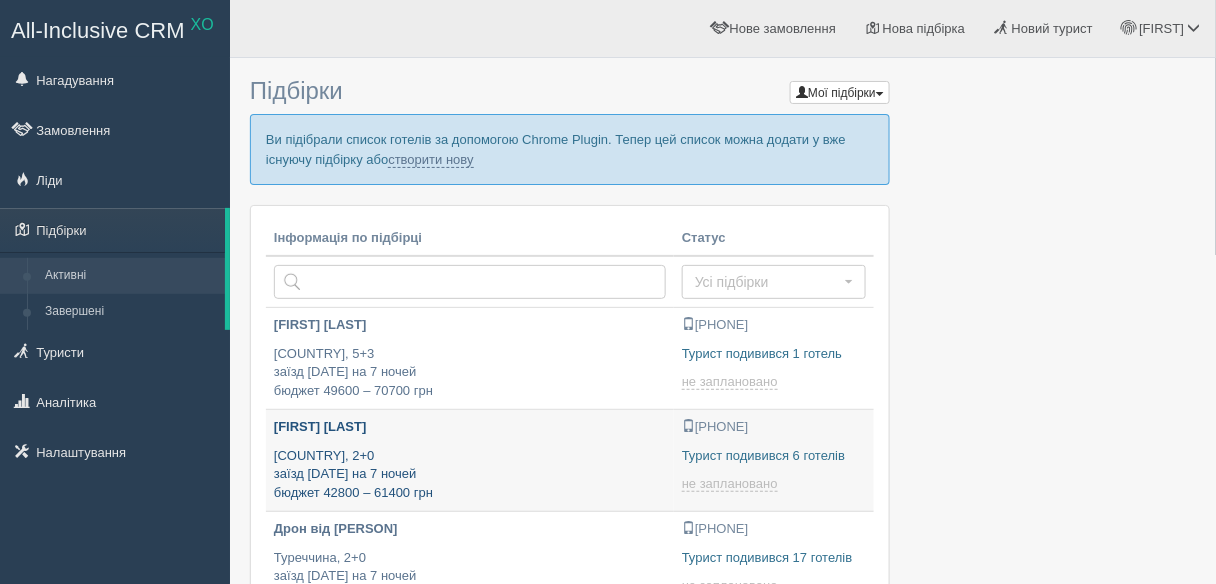 type on "2025-08-04 17:20" 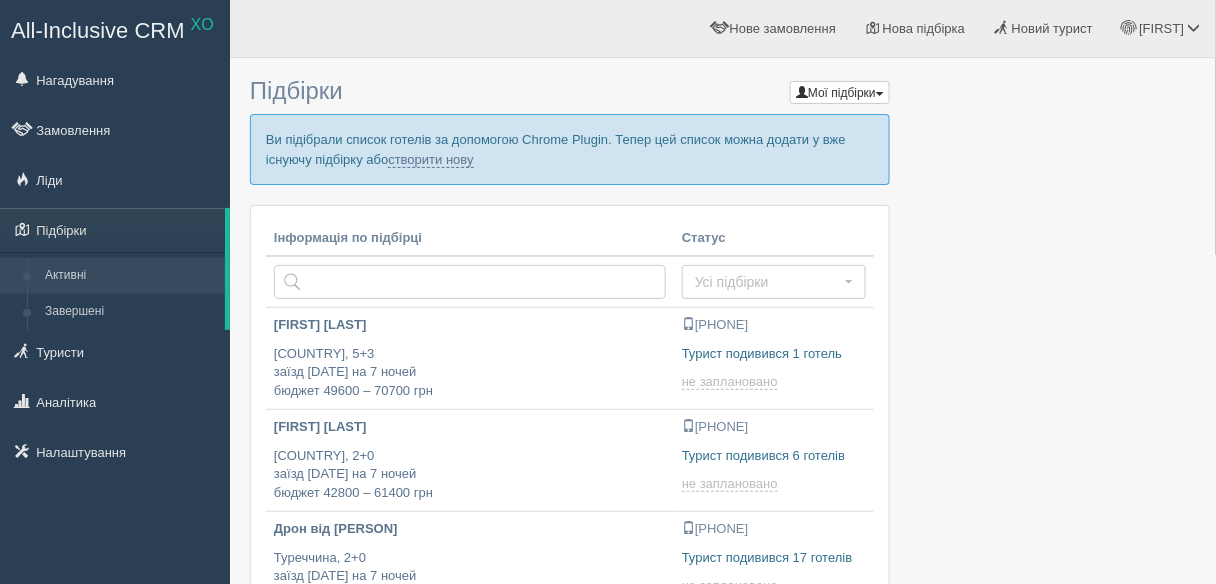 type on "[DATE] [TIME]" 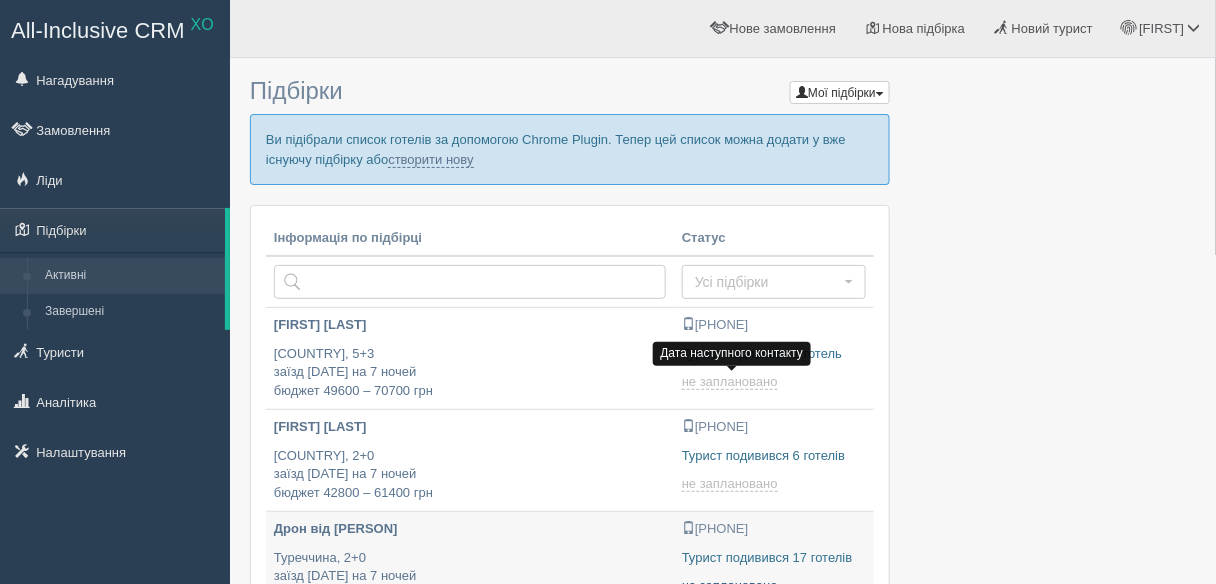 type on "[DATE] [TIME]" 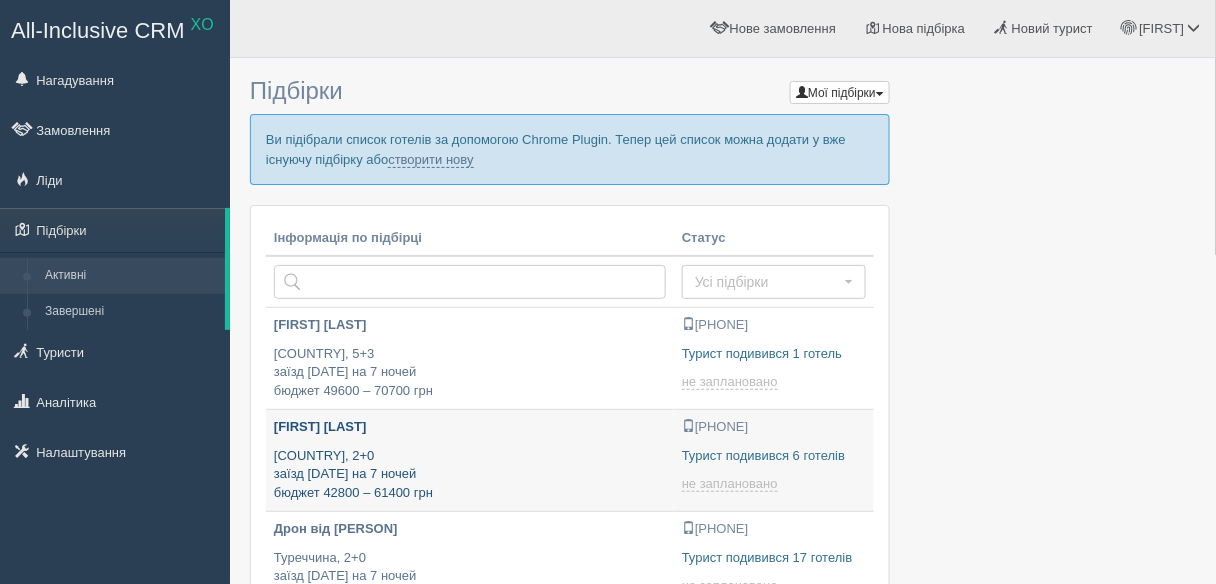 click on "Єгипет, 2+0 заїзд 3 серпня на 7 ночей бюджет 42800 – 61400 грн" at bounding box center [470, 475] 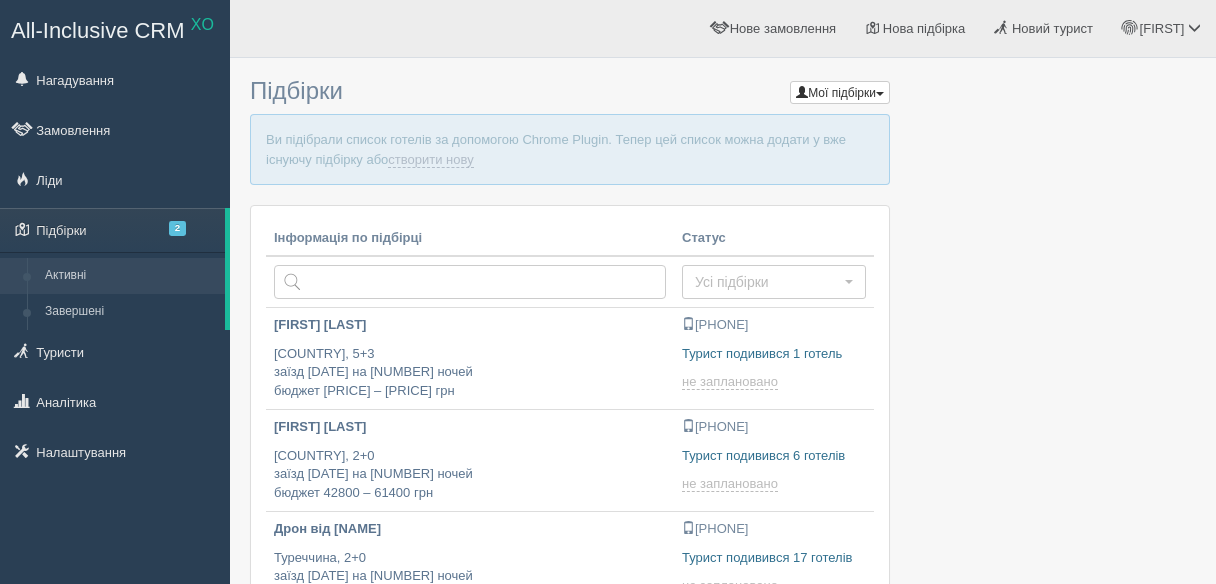 scroll, scrollTop: 0, scrollLeft: 0, axis: both 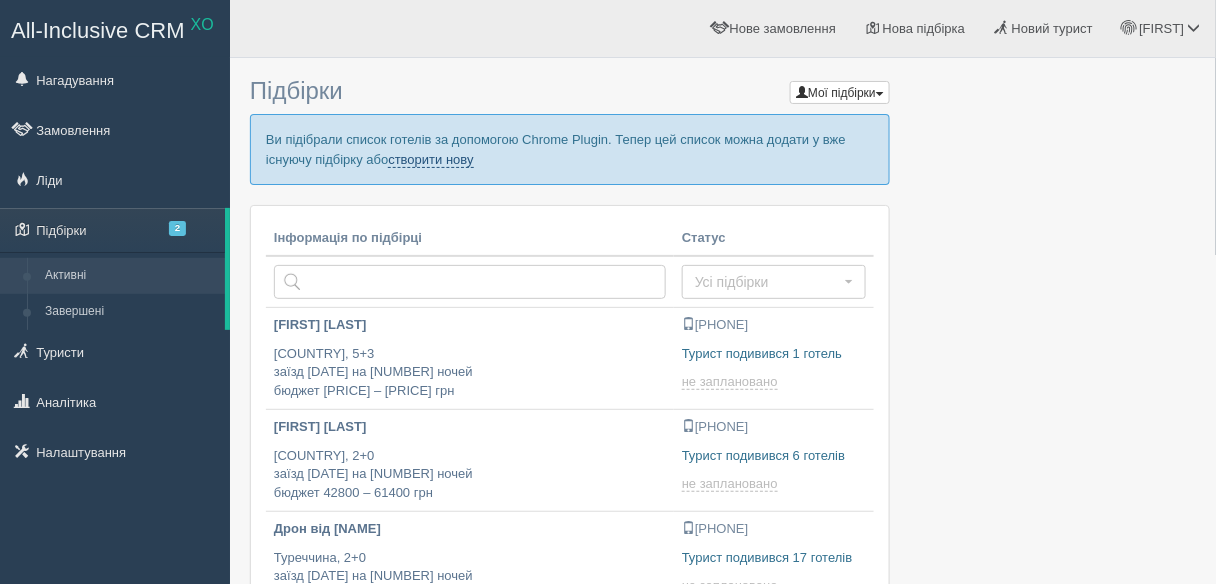 click on "створити нову" at bounding box center [430, 160] 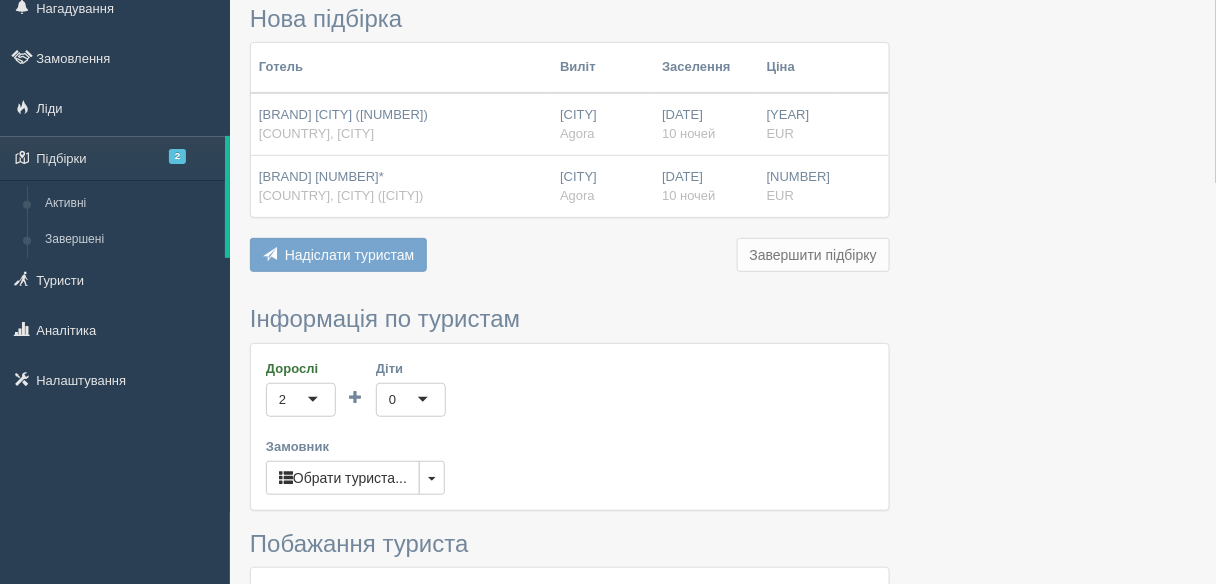 scroll, scrollTop: 240, scrollLeft: 0, axis: vertical 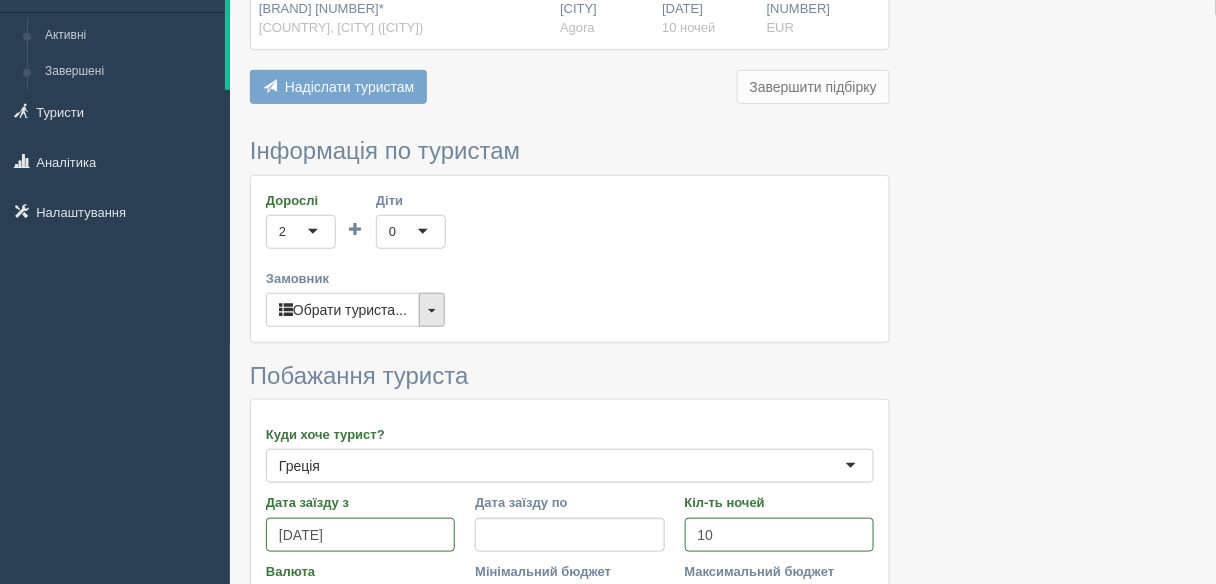 click at bounding box center (432, 310) 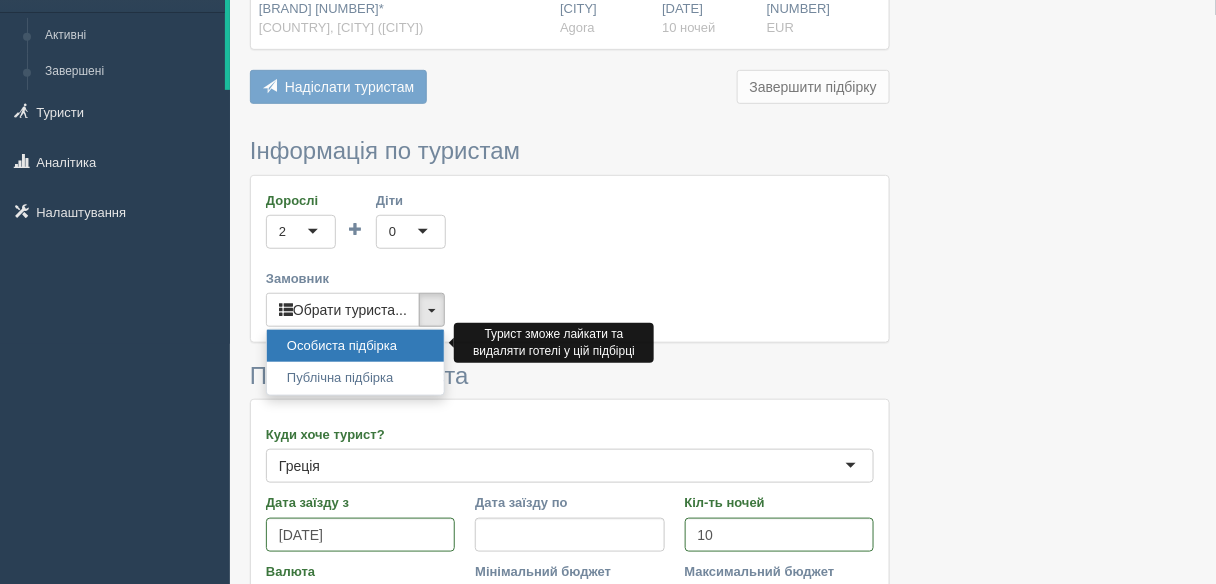 click on "Особиста підбірка" at bounding box center (355, 346) 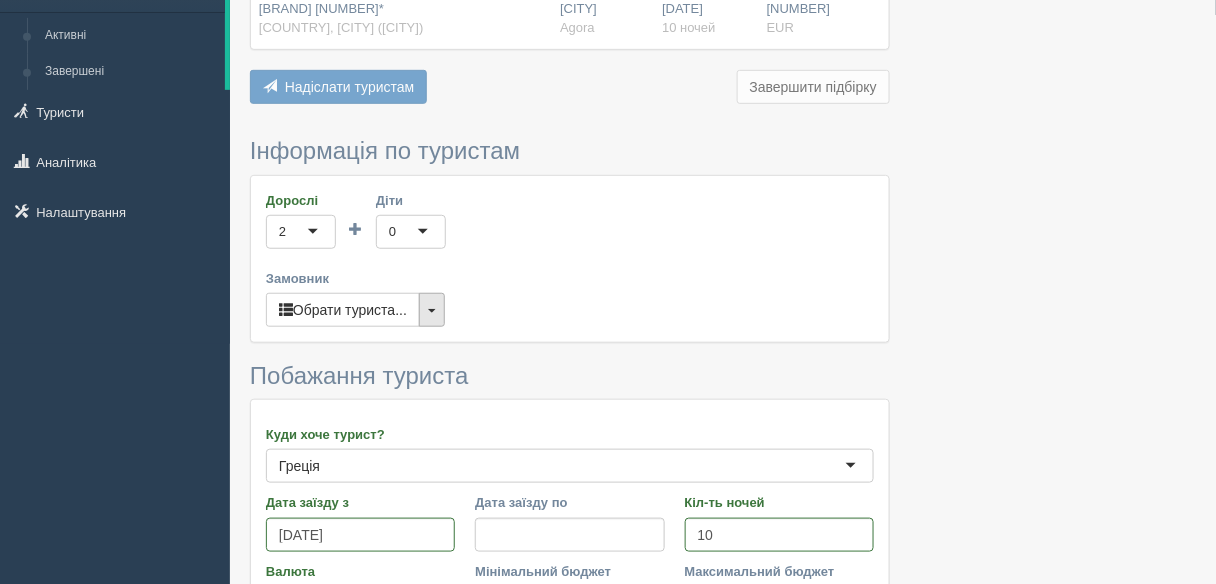 click at bounding box center (432, 310) 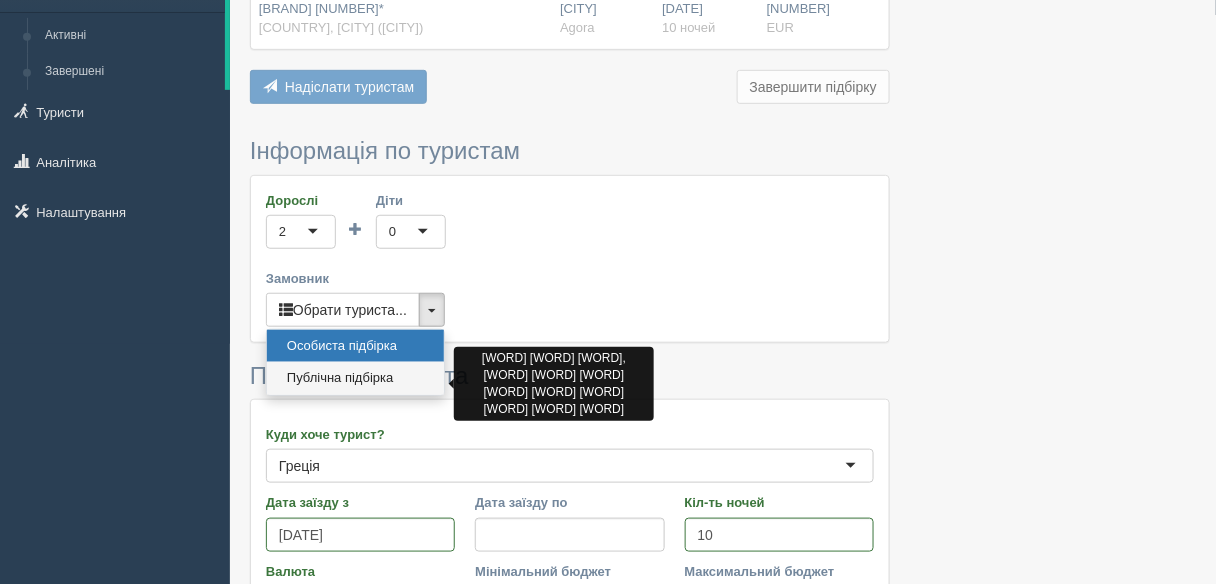 click on "Публічна підбірка" at bounding box center [355, 378] 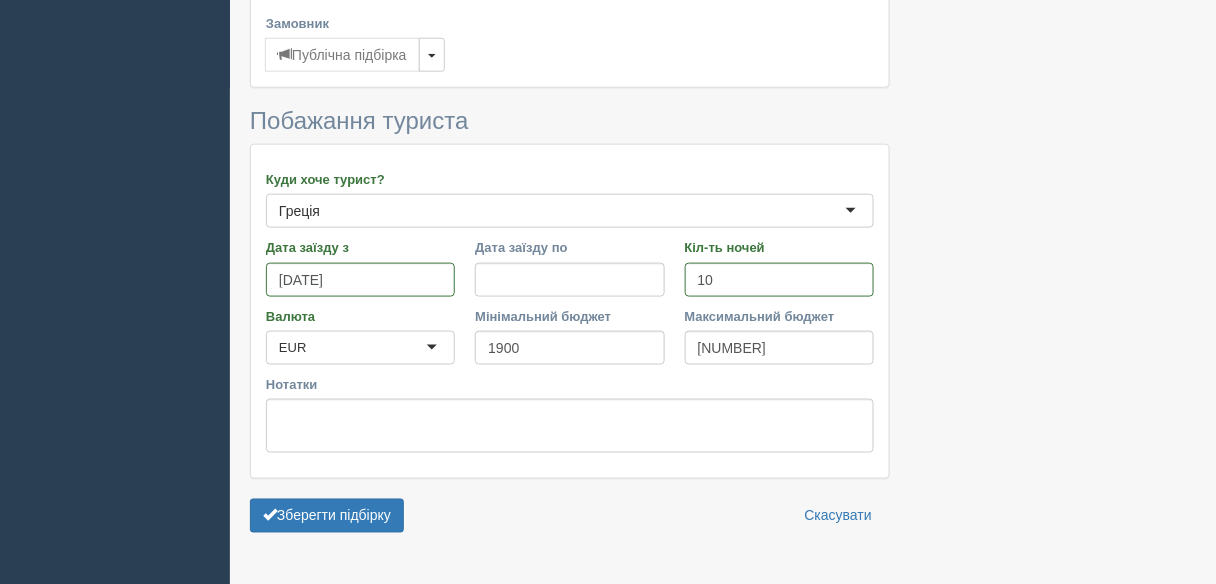 scroll, scrollTop: 560, scrollLeft: 0, axis: vertical 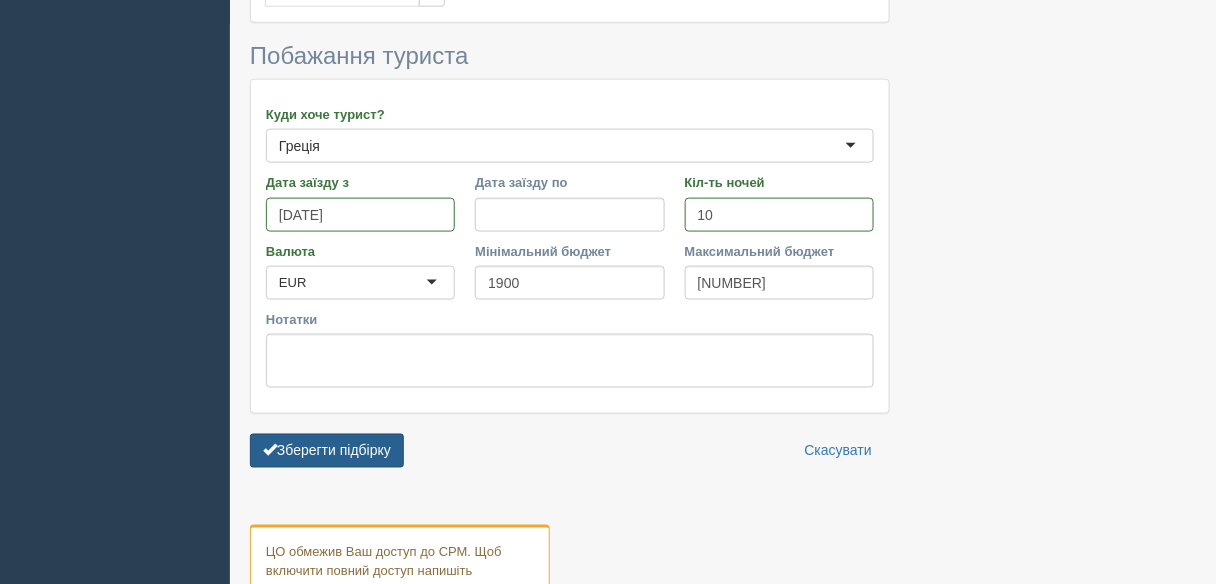 click on "Зберегти підбірку" at bounding box center (327, 451) 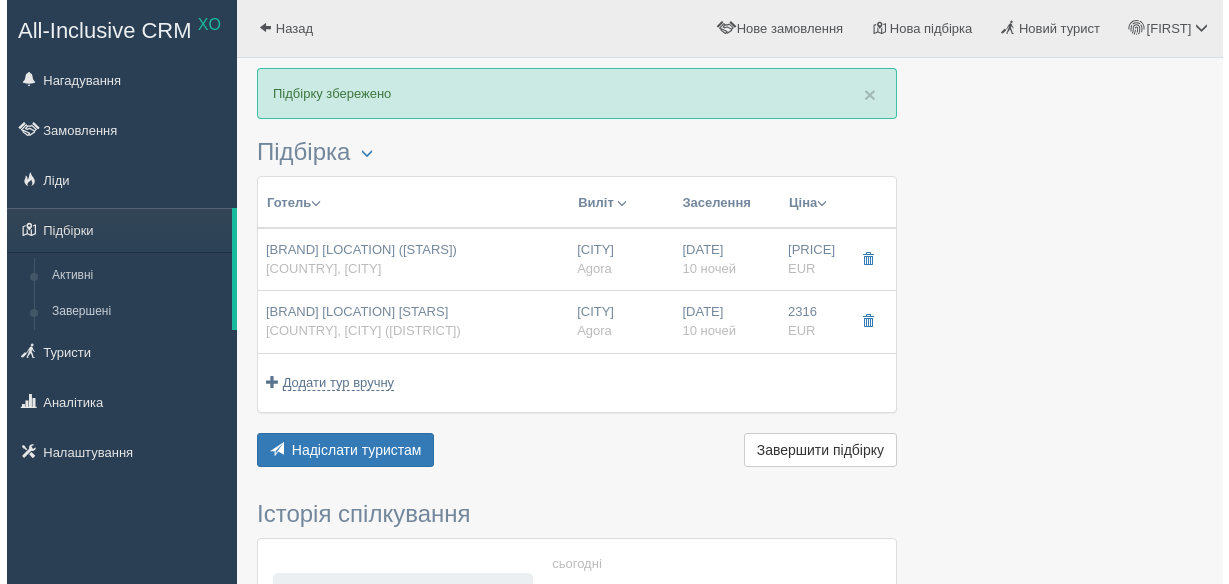 scroll, scrollTop: 0, scrollLeft: 0, axis: both 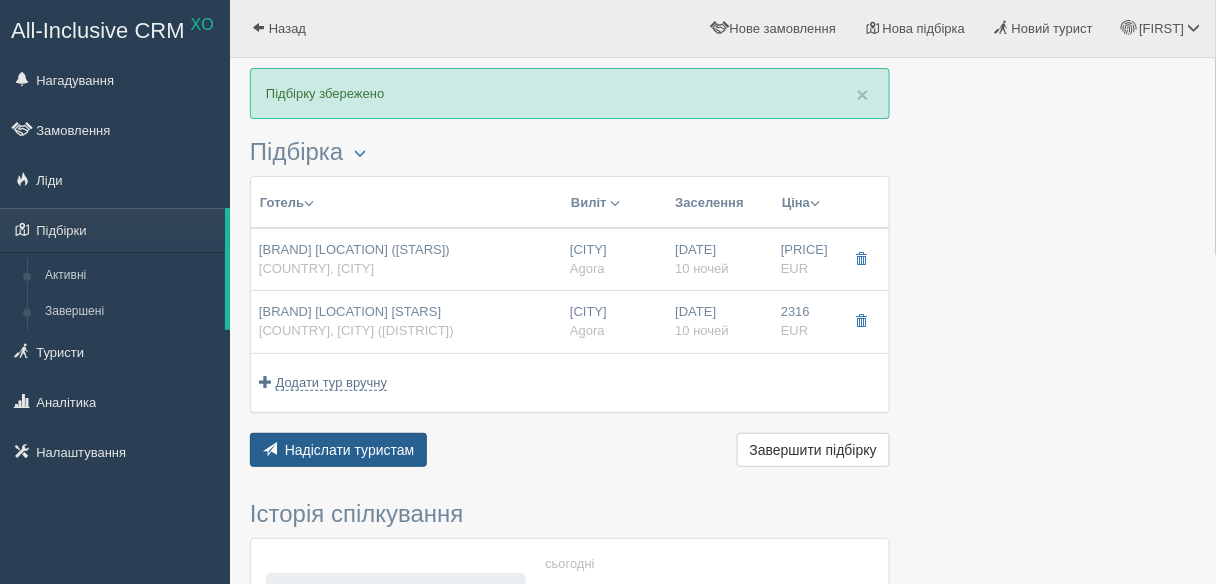 click on "Надіслати туристам" at bounding box center [350, 450] 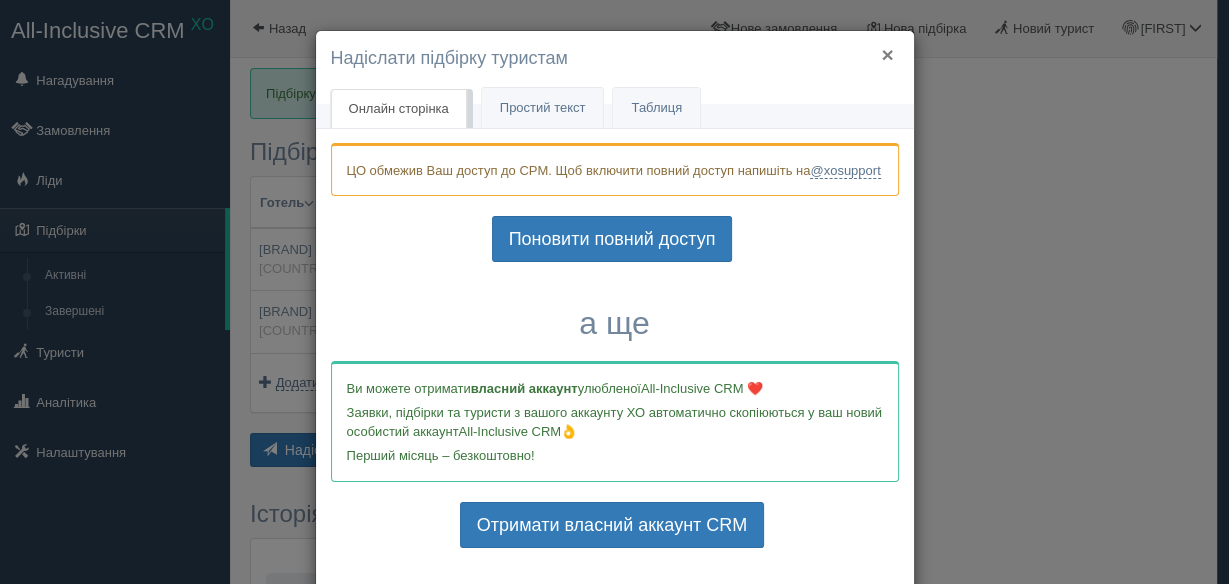 click on "×" at bounding box center (887, 54) 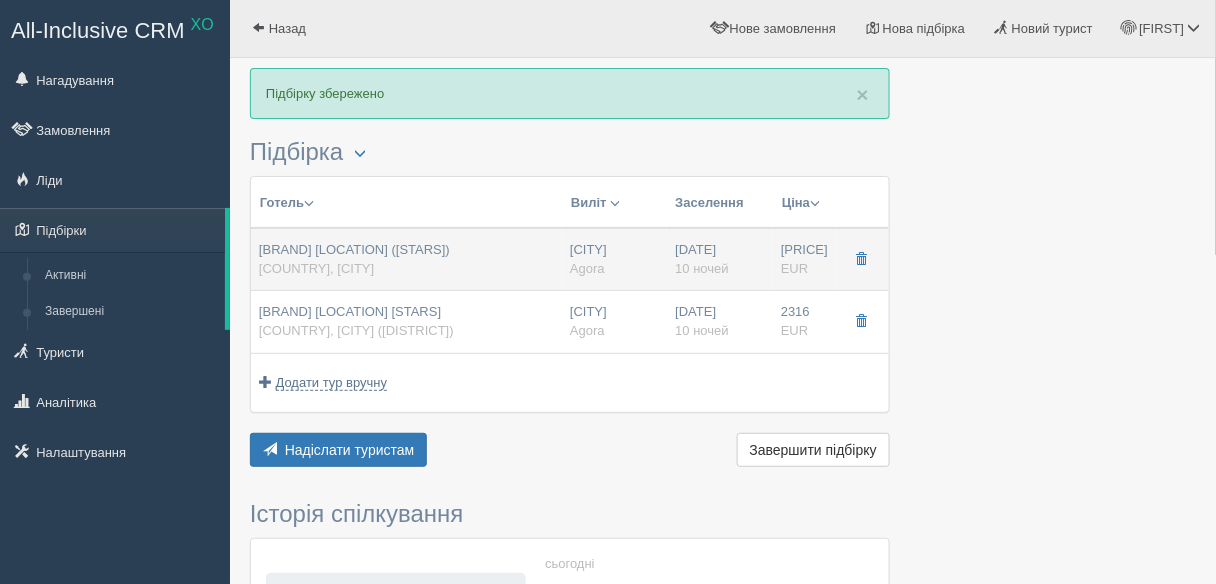 click on "Paradise Kriopigi (3)
Греція, KRIOPIGI" at bounding box center (406, 259) 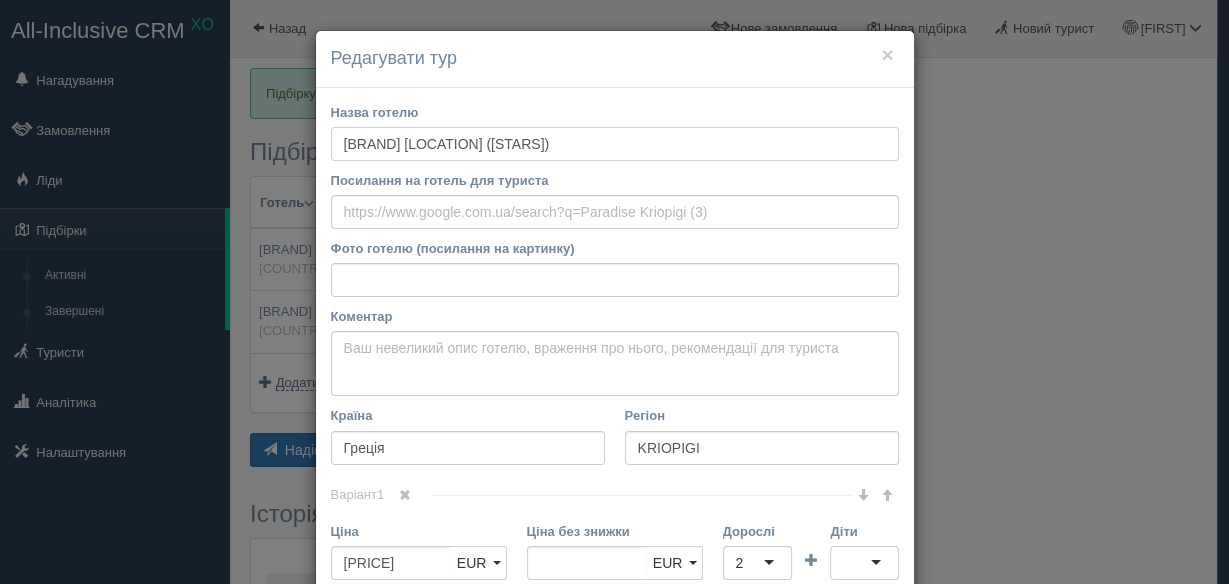 drag, startPoint x: 336, startPoint y: 139, endPoint x: 477, endPoint y: 143, distance: 141.05673 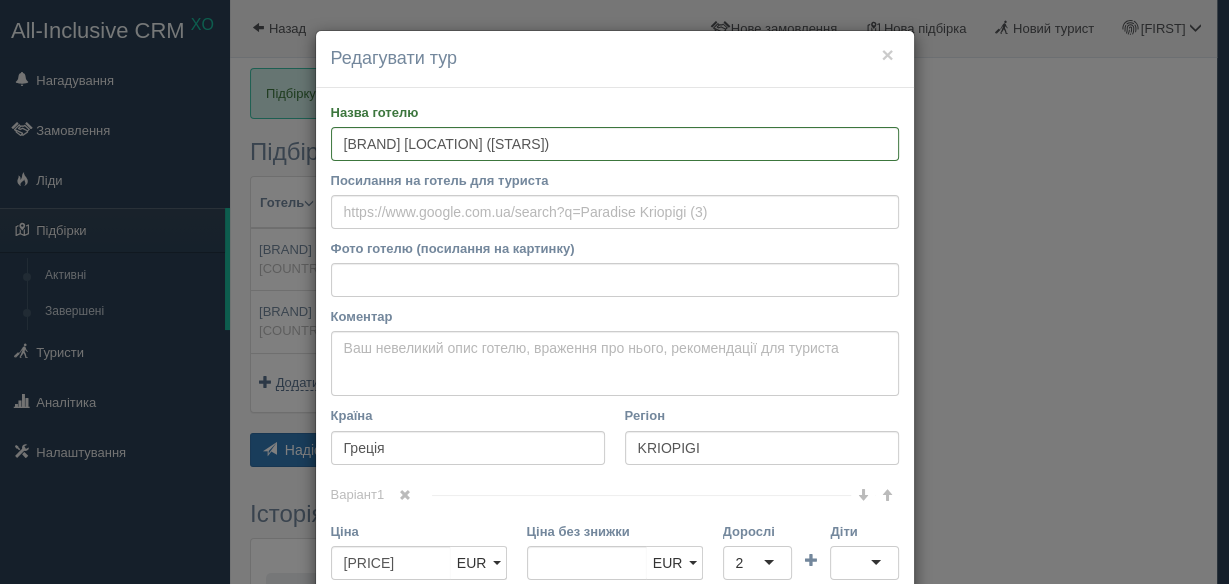 click on "×
Редагувати тур
Назва готелю
Paradise Kriopigi (3)
Посилання на готель для туриста
Фото готелю (посилання на картинку)
Не вдалось завантажити фото. Можливо, Ви скопіювали посилання на сторінку, а не на картинку
Коментар
Основний опис
Додатковий опис
Закріпити
Збережено" at bounding box center [614, 292] 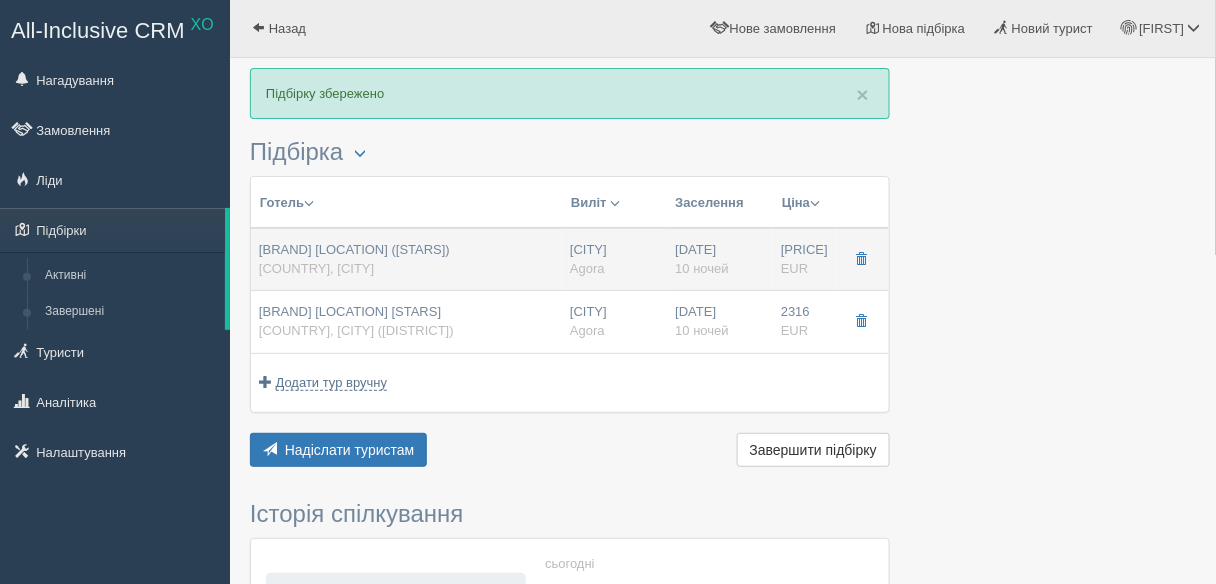 click on "Paradise Kriopigi (3)
Греція, KRIOPIGI" at bounding box center [406, 259] 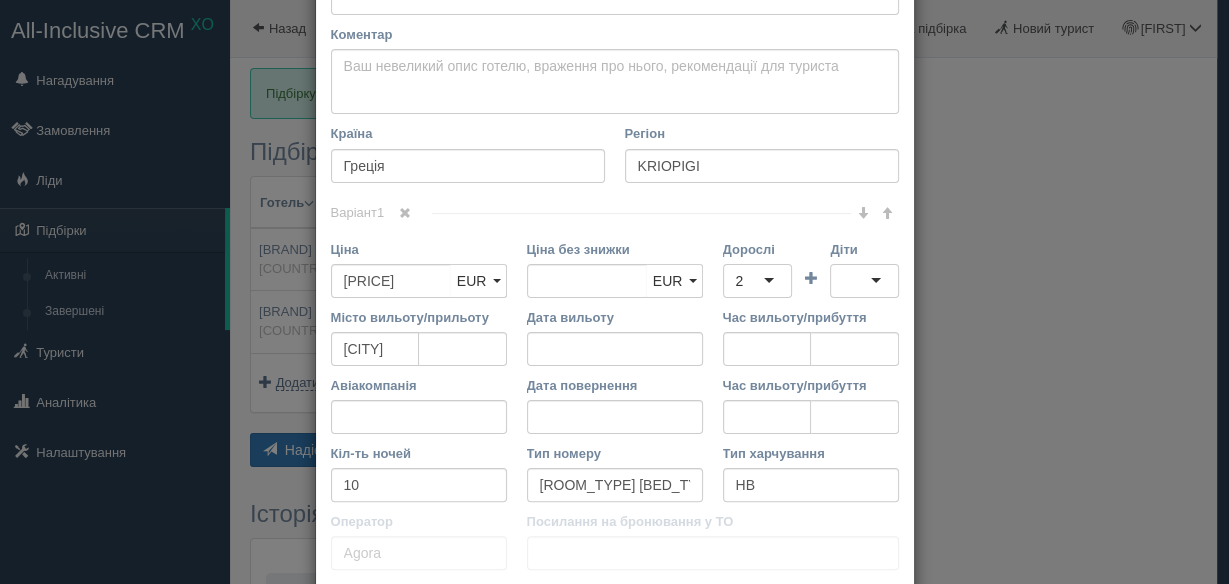 scroll, scrollTop: 400, scrollLeft: 0, axis: vertical 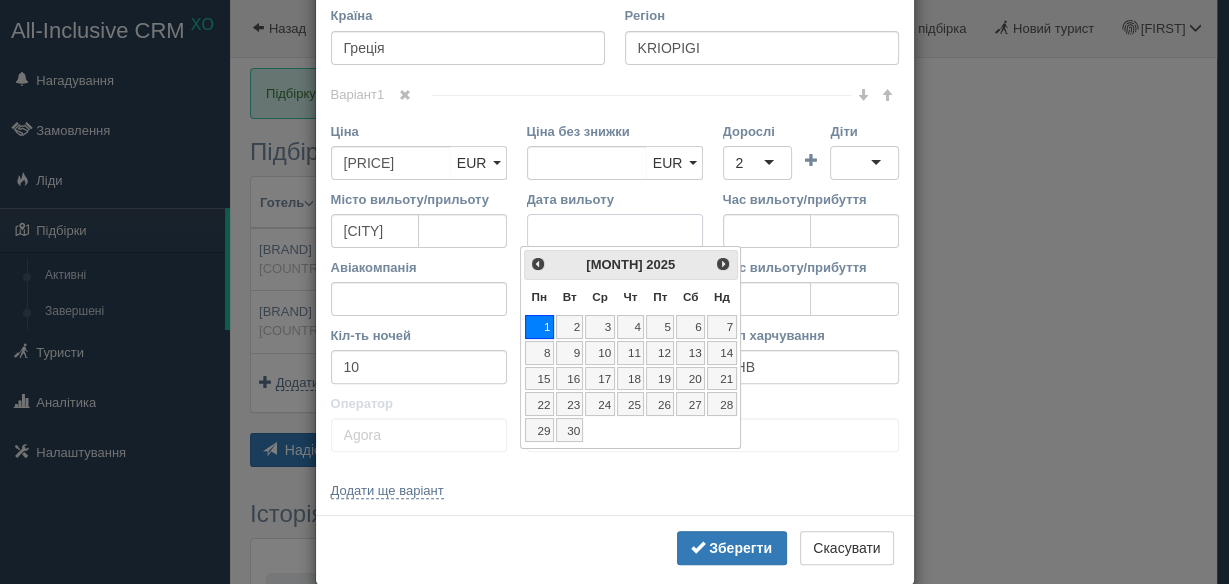 drag, startPoint x: 530, startPoint y: 224, endPoint x: 661, endPoint y: 225, distance: 131.00381 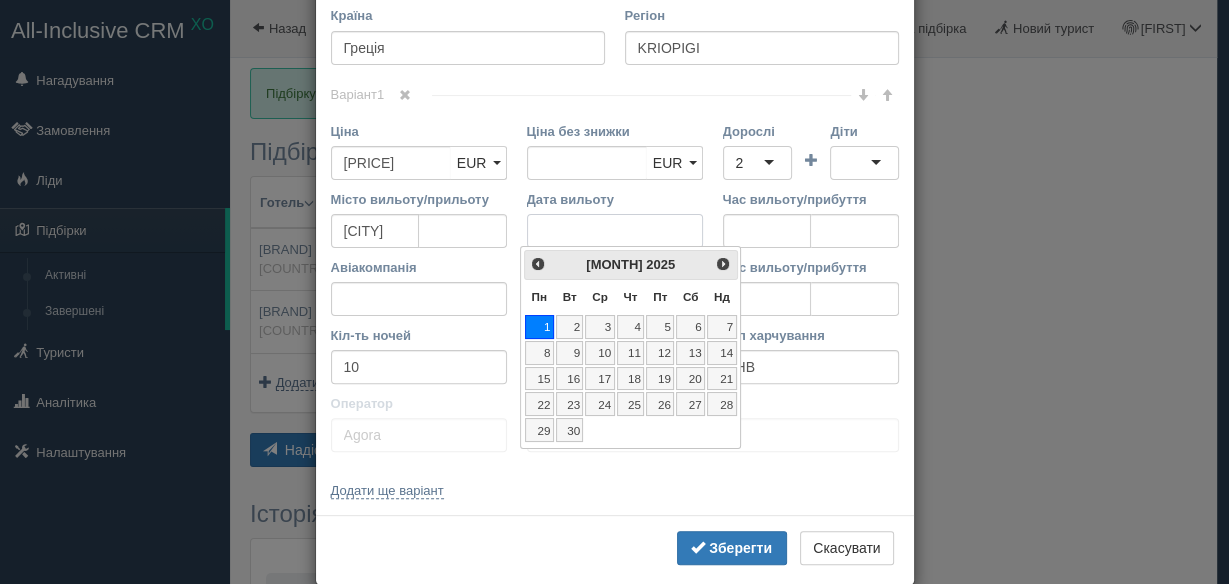 click on "Дата вильоту" at bounding box center [615, 231] 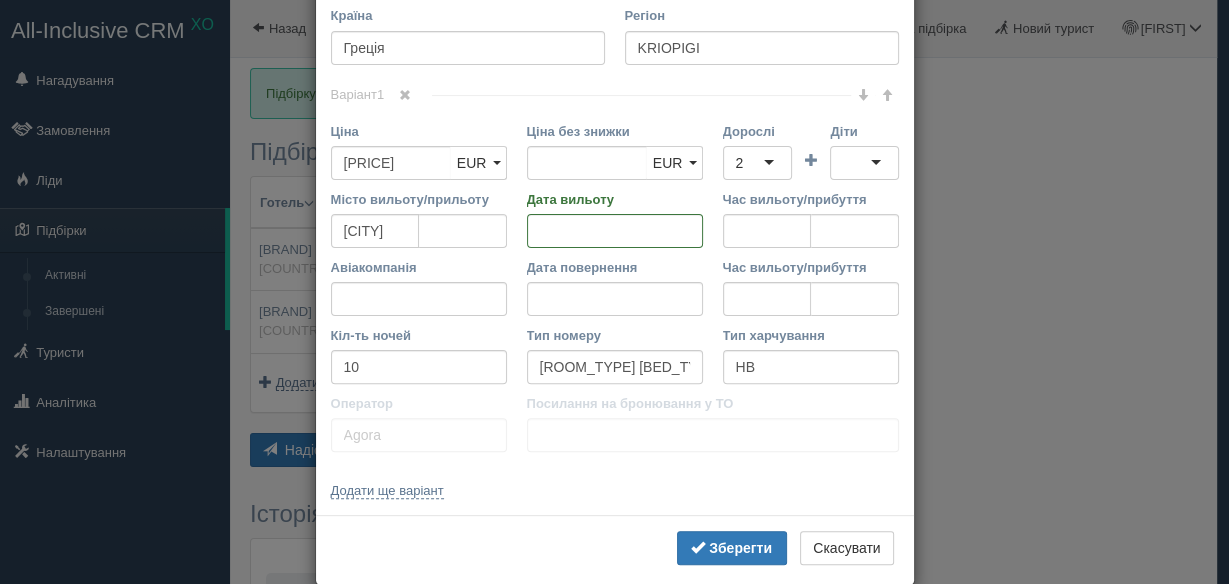 type 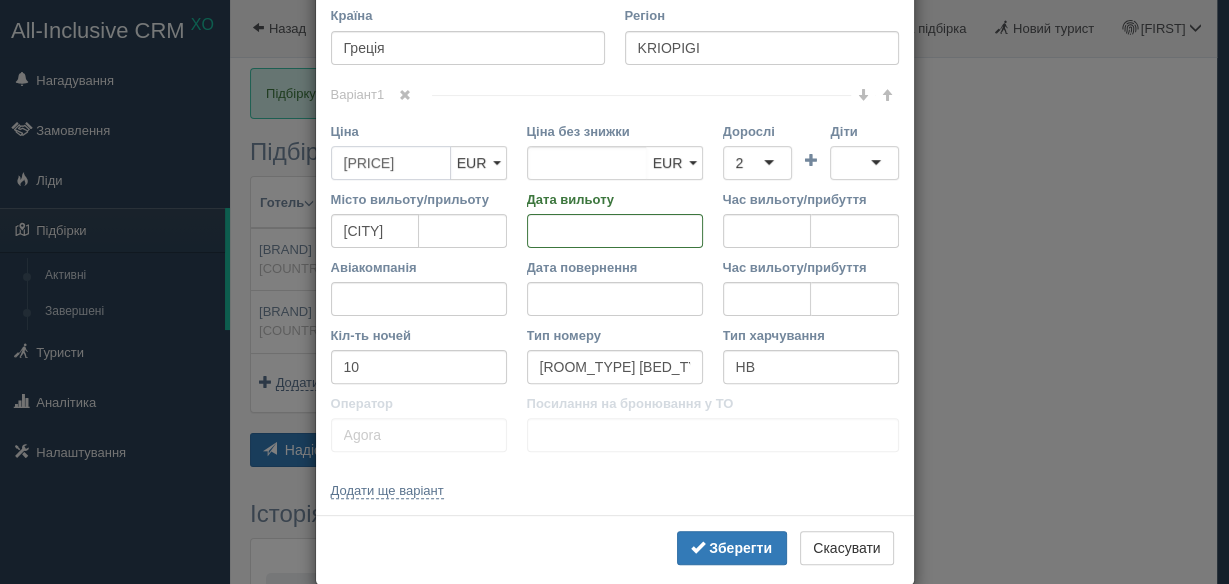 drag, startPoint x: 397, startPoint y: 151, endPoint x: 323, endPoint y: 158, distance: 74.330345 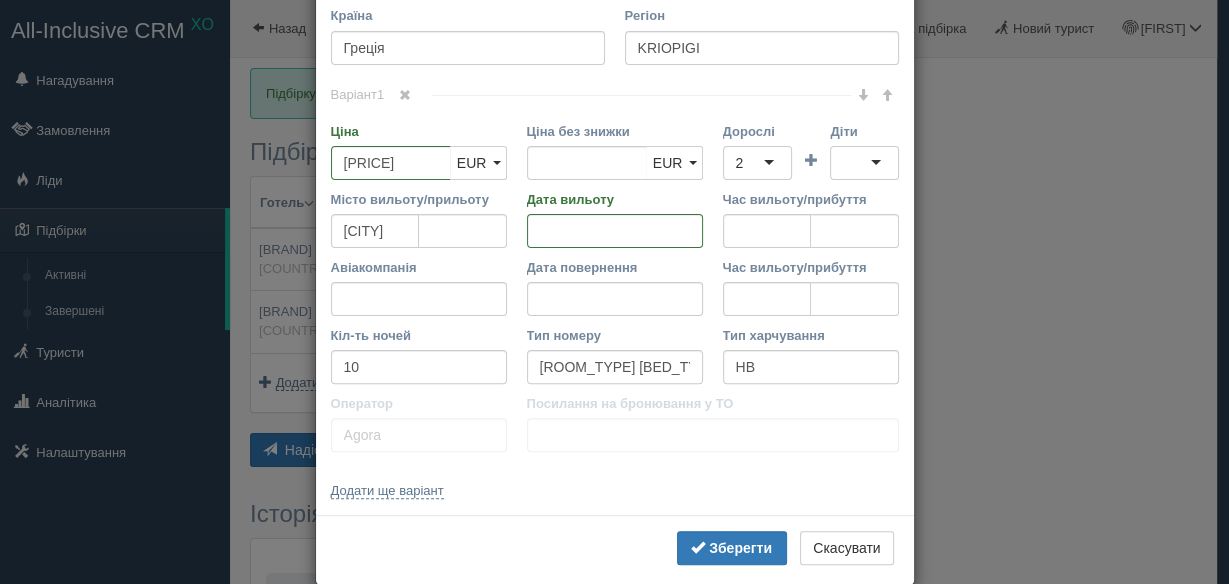 click on "×
Редагувати тур
Назва готелю
Paradise Kriopigi (3)
Посилання на готель для туриста
Фото готелю (посилання на картинку)
Не вдалось завантажити фото. Можливо, Ви скопіювали посилання на сторінку, а не на картинку
Коментар
Основний опис
Додатковий опис
Закріпити
Збережено" at bounding box center [614, 292] 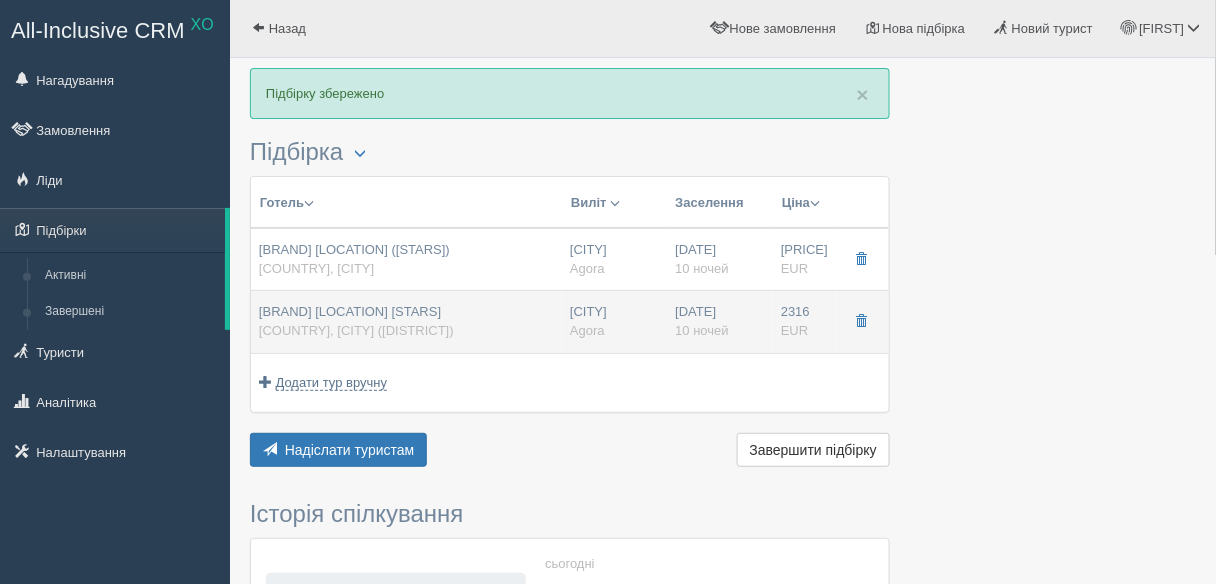 click on "XENIOS DOLPHIN BEACH 3*
Греція, POSSIDI (Kassandra)" at bounding box center (406, 322) 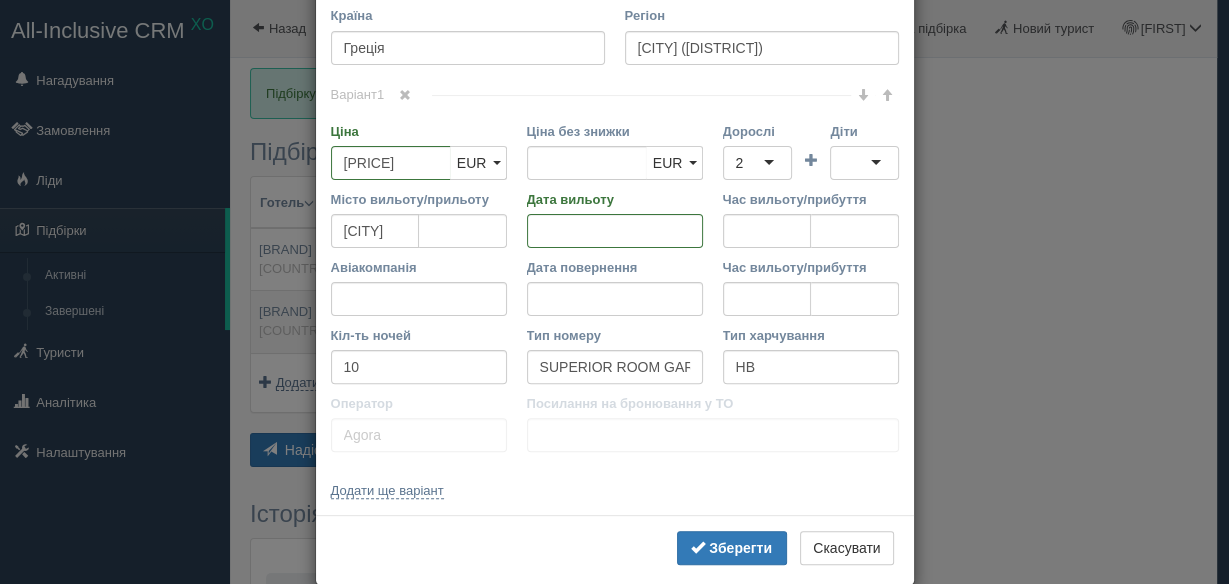scroll, scrollTop: 0, scrollLeft: 0, axis: both 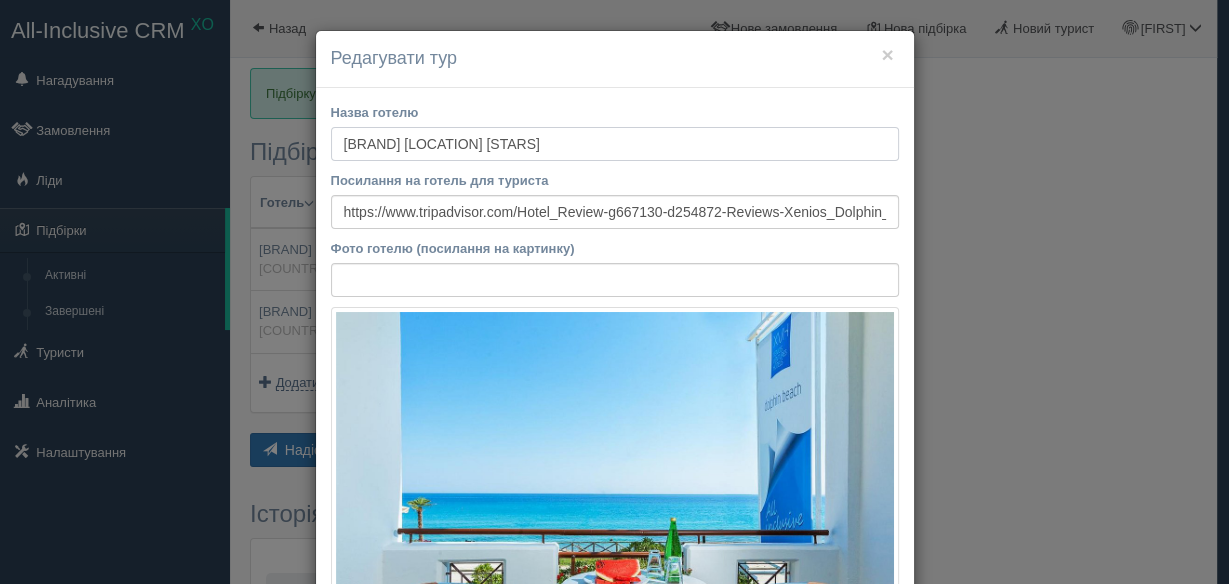 drag, startPoint x: 337, startPoint y: 140, endPoint x: 572, endPoint y: 115, distance: 236.32605 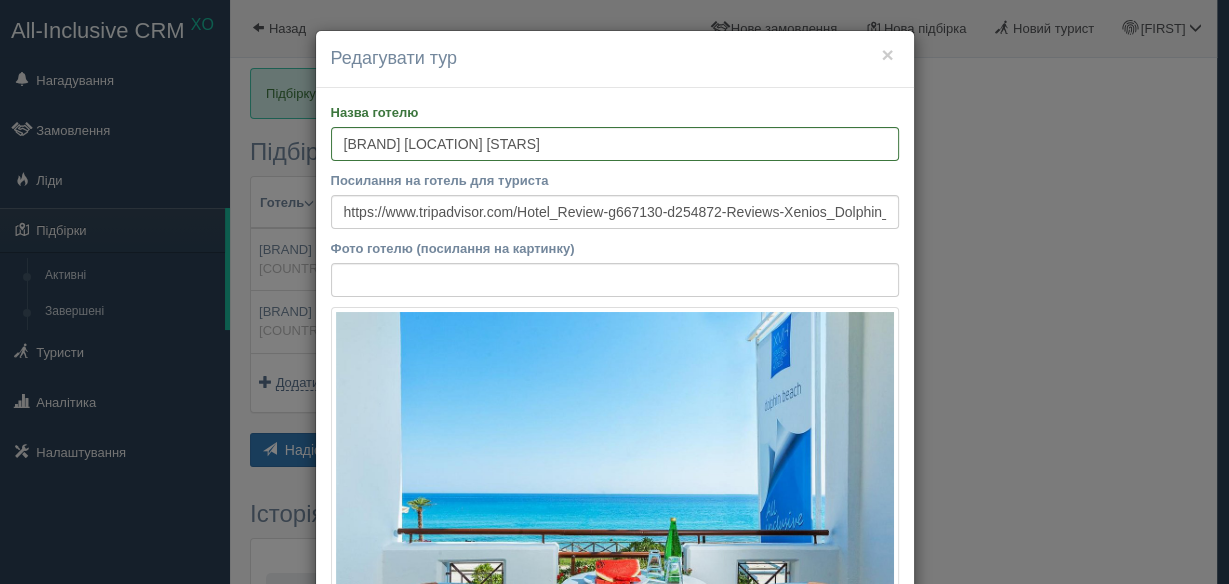drag, startPoint x: 1193, startPoint y: 295, endPoint x: 1150, endPoint y: 295, distance: 43 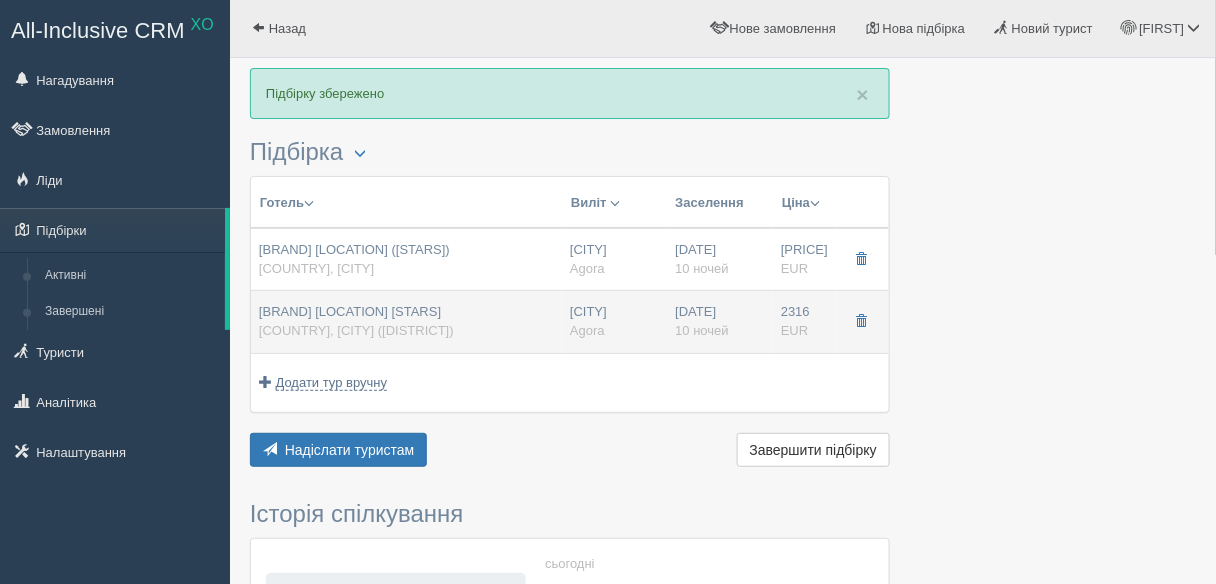 click on "XENIOS DOLPHIN BEACH 3*
Греція, POSSIDI (Kassandra)" at bounding box center (406, 321) 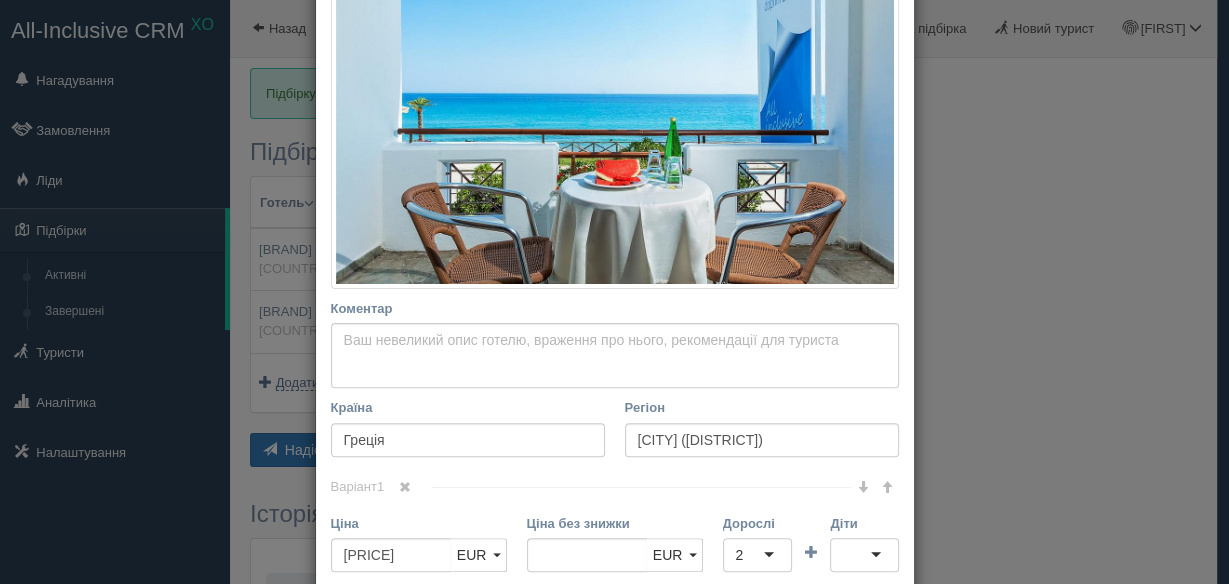 scroll, scrollTop: 640, scrollLeft: 0, axis: vertical 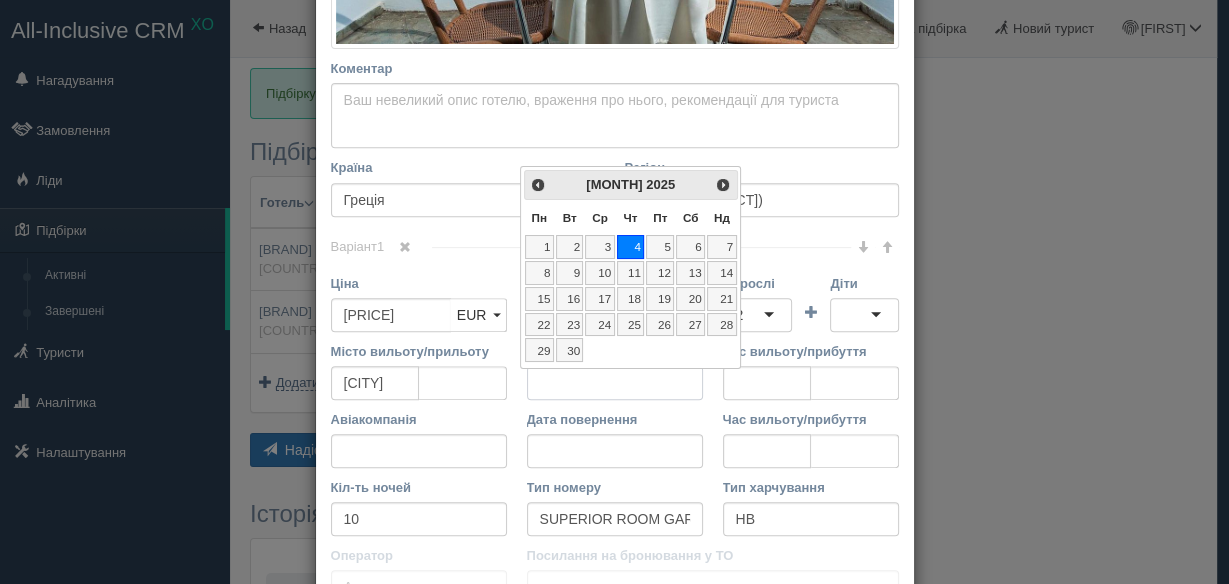 drag, startPoint x: 530, startPoint y: 380, endPoint x: 632, endPoint y: 380, distance: 102 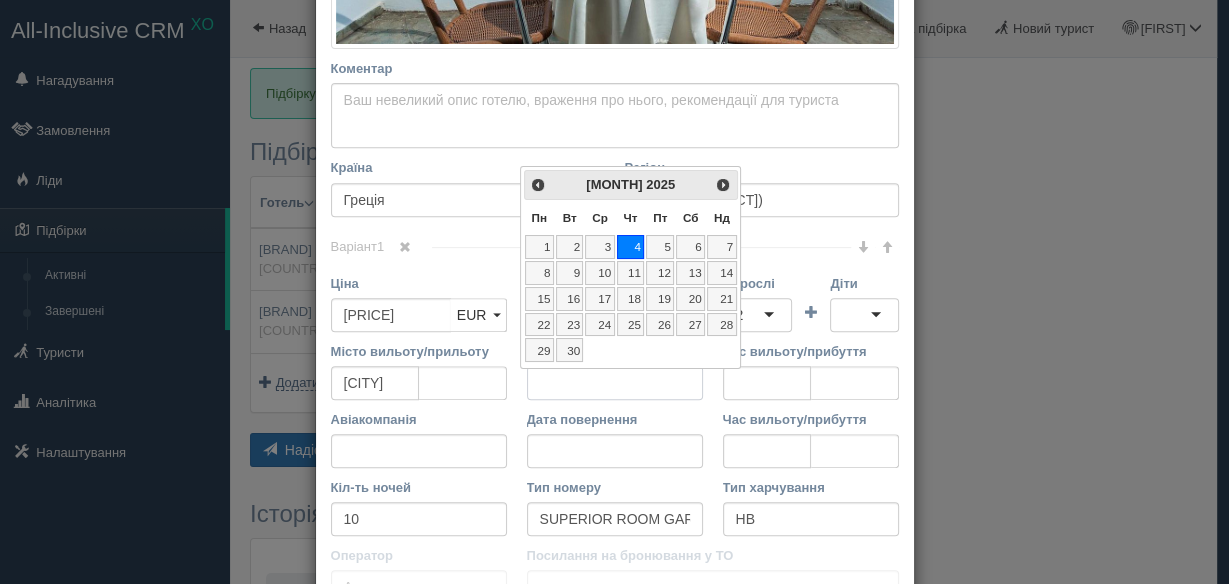 click on "Дата вильоту" at bounding box center [615, 383] 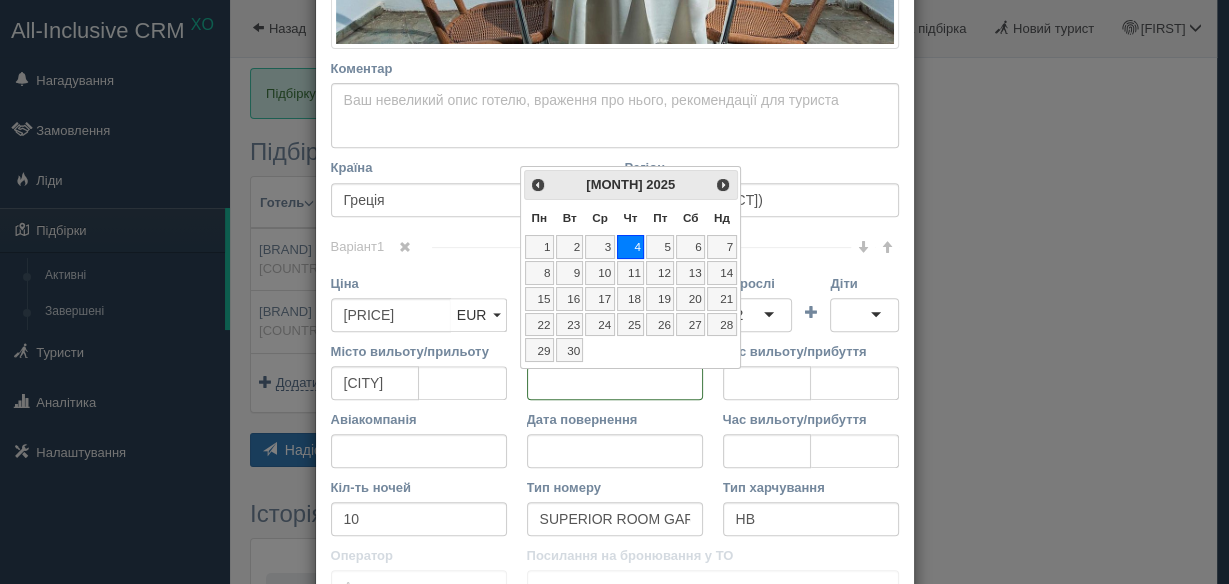click on "×
Редагувати тур
Назва готелю
XENIOS DOLPHIN BEACH 3*
Посилання на готель для туриста
https://www.tripadvisor.com/Hotel_Review-g667130-d254872-Reviews-Xenios_Dolphin_Beach_Hotel-Possidi_Kassandra_Halkidiki_Region_Central_Macedonia.html
Фото готелю (посилання на картинку)
Не вдалось завантажити фото. Можливо, Ви скопіювали посилання на сторінку, а не на картинку
Коментар
Основний опис" at bounding box center (614, 292) 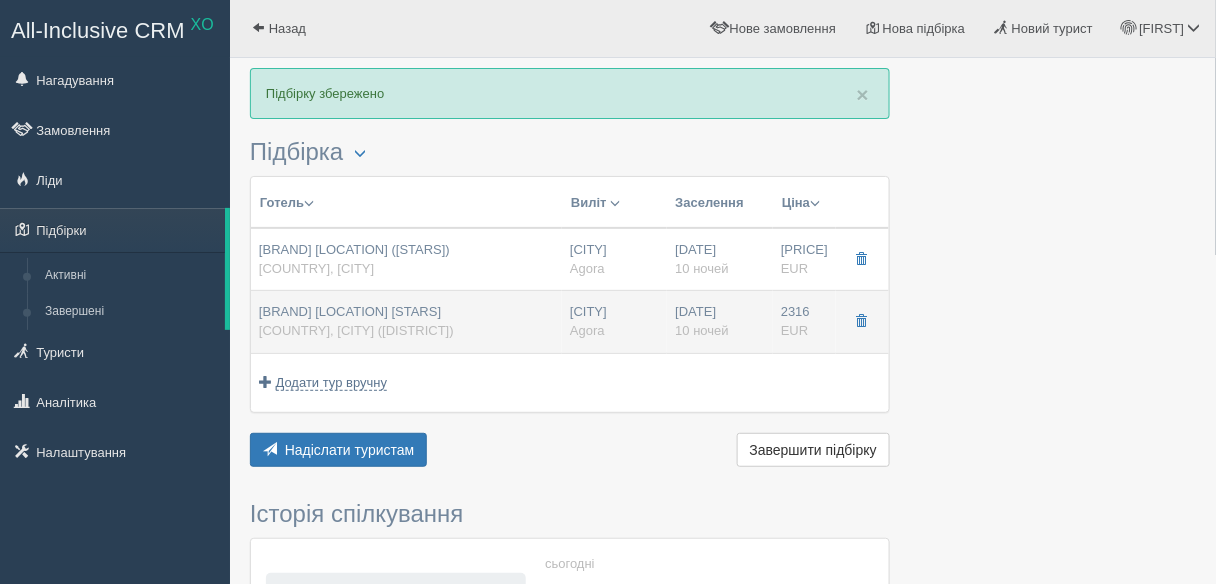 click on "Чернівці
Agora" at bounding box center (614, 321) 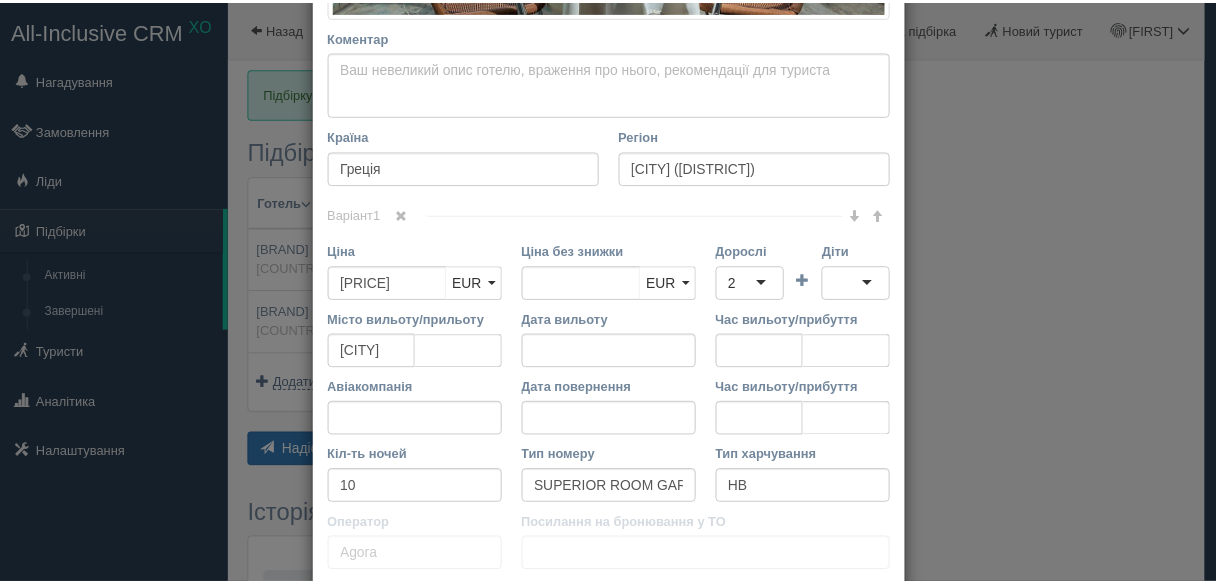scroll, scrollTop: 821, scrollLeft: 0, axis: vertical 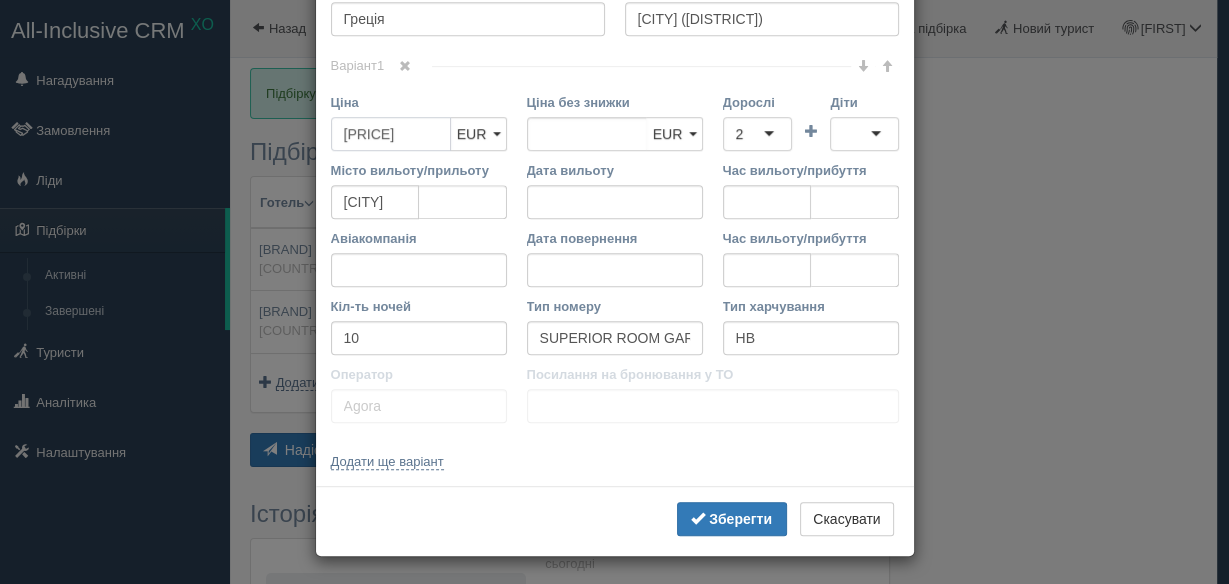 drag, startPoint x: 398, startPoint y: 121, endPoint x: 312, endPoint y: 136, distance: 87.29834 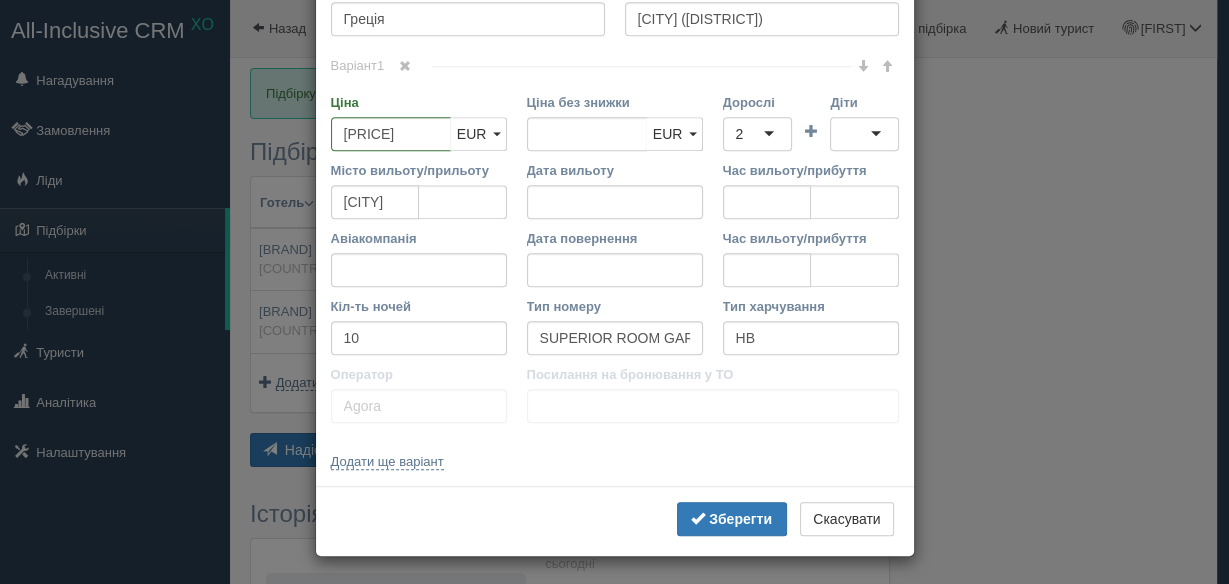 click on "×
Редагувати тур
Назва готелю
XENIOS DOLPHIN BEACH 3*
Посилання на готель для туриста
https://www.tripadvisor.com/Hotel_Review-g667130-d254872-Reviews-Xenios_Dolphin_Beach_Hotel-Possidi_Kassandra_Halkidiki_Region_Central_Macedonia.html
Фото готелю (посилання на картинку)
Не вдалось завантажити фото. Можливо, Ви скопіювали посилання на сторінку, а не на картинку
Коментар
Основний опис" at bounding box center [614, 292] 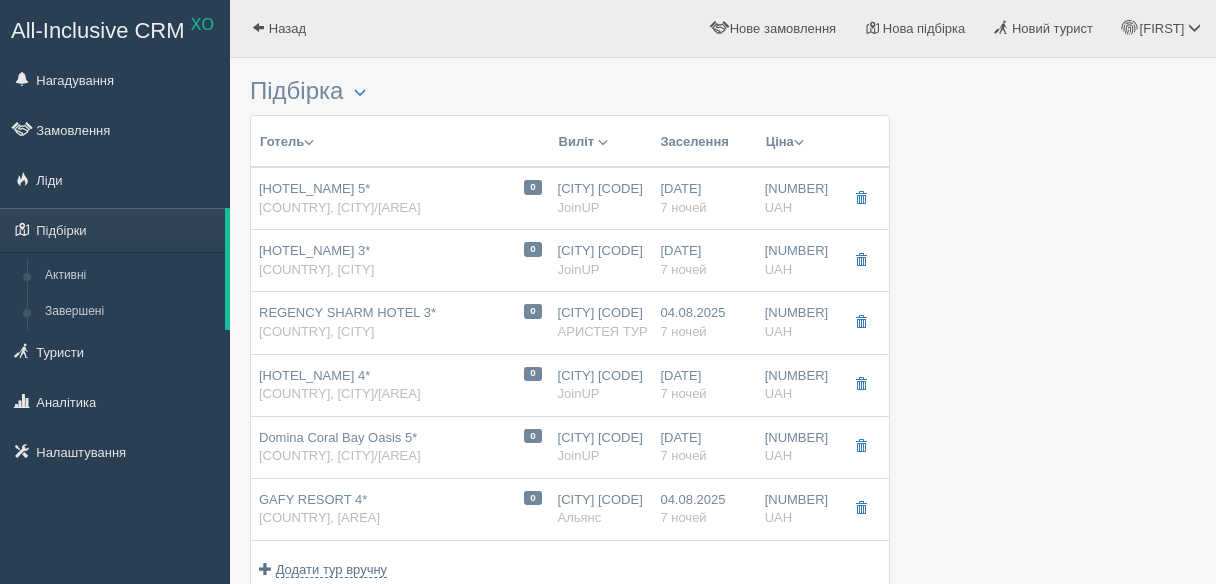 select 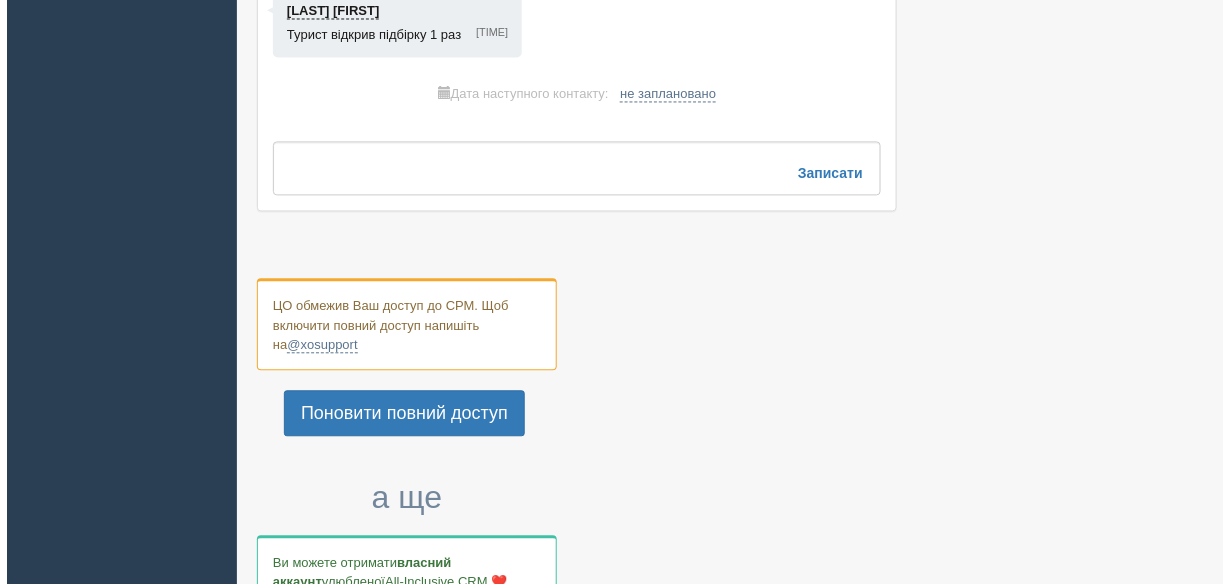 scroll, scrollTop: 480, scrollLeft: 0, axis: vertical 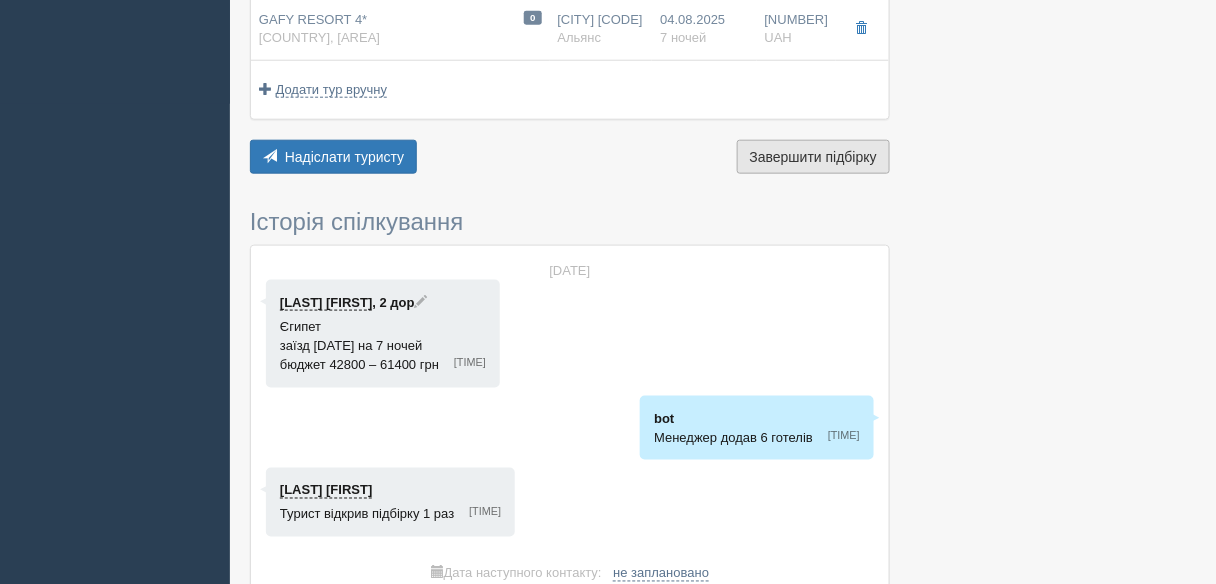 click on "Завершити підбірку
Активувати підбірку" at bounding box center (813, 157) 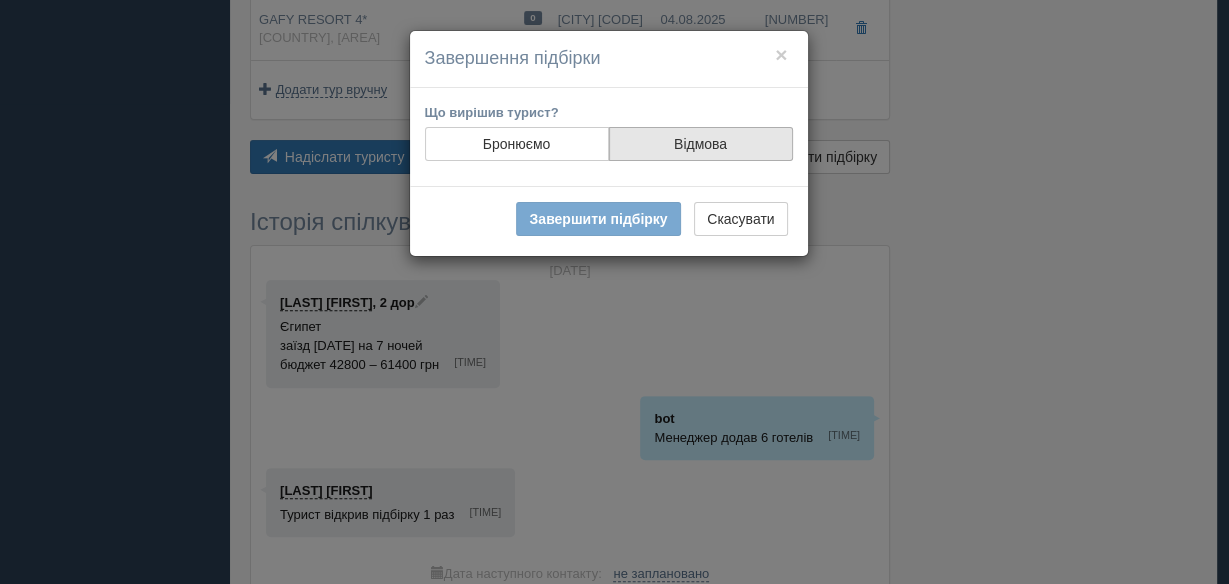 drag, startPoint x: 704, startPoint y: 139, endPoint x: 698, endPoint y: 149, distance: 11.661903 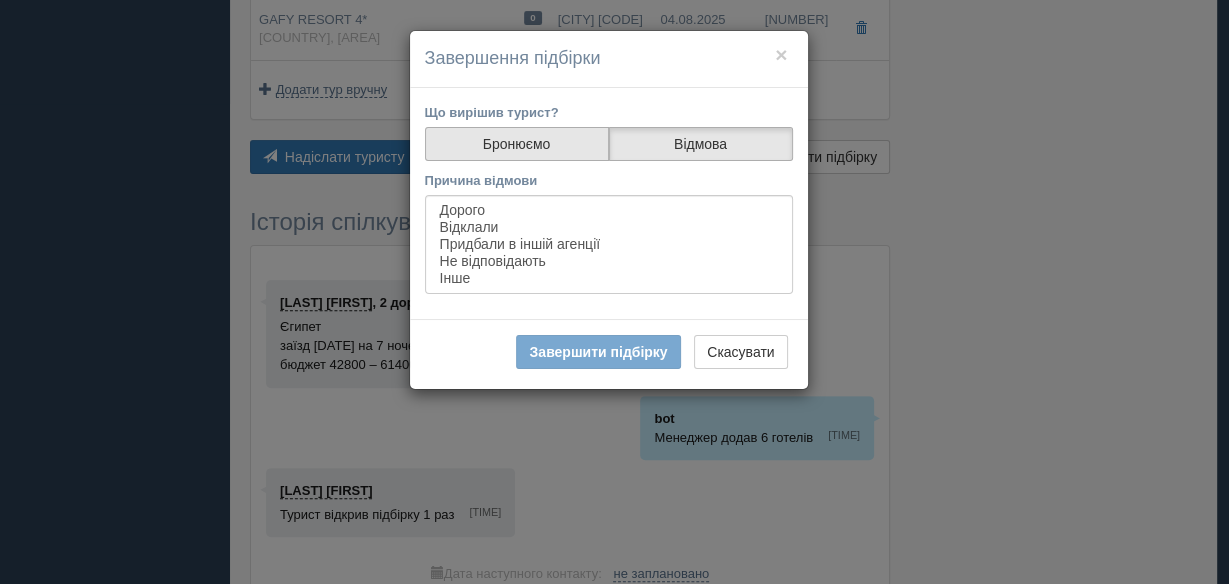 click on "Бронюємо" at bounding box center (517, 144) 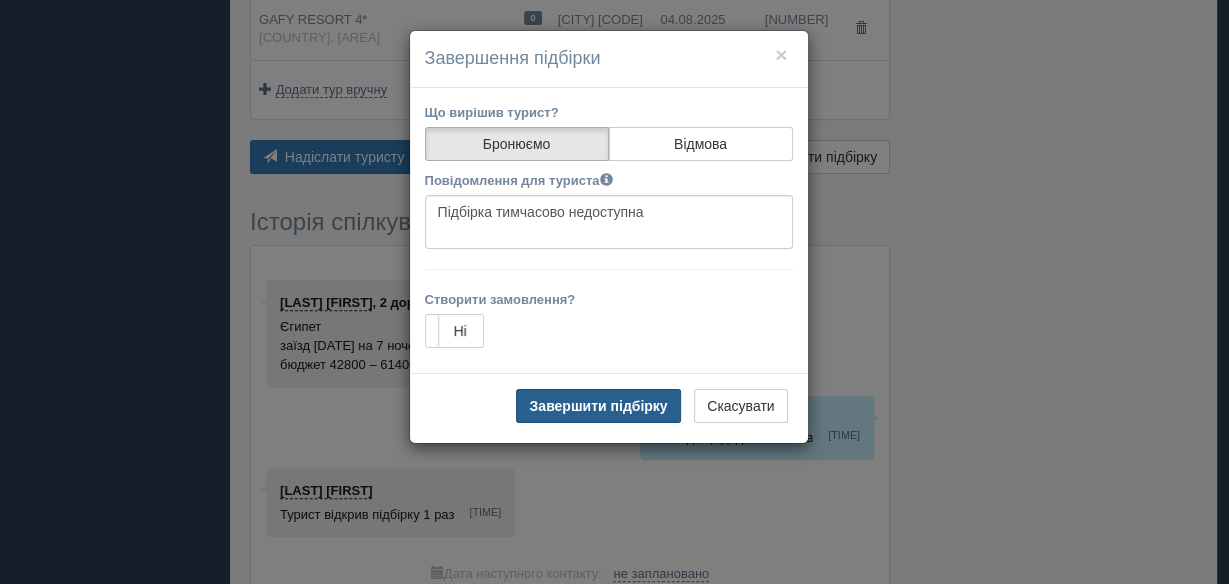 click on "Завершити підбірку" at bounding box center (598, 406) 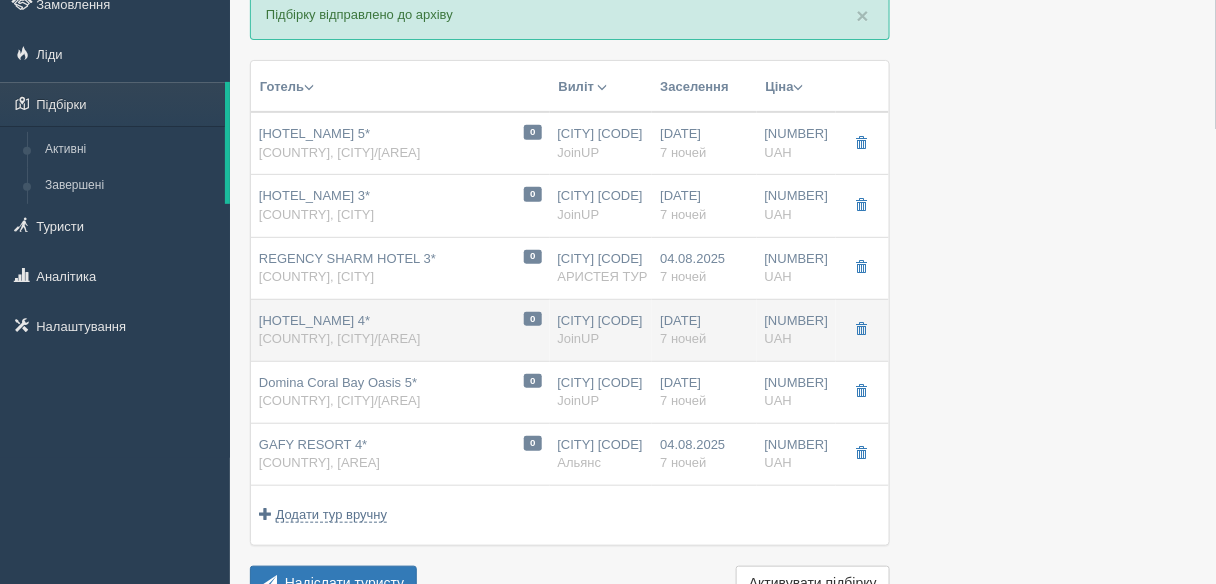 scroll, scrollTop: 0, scrollLeft: 0, axis: both 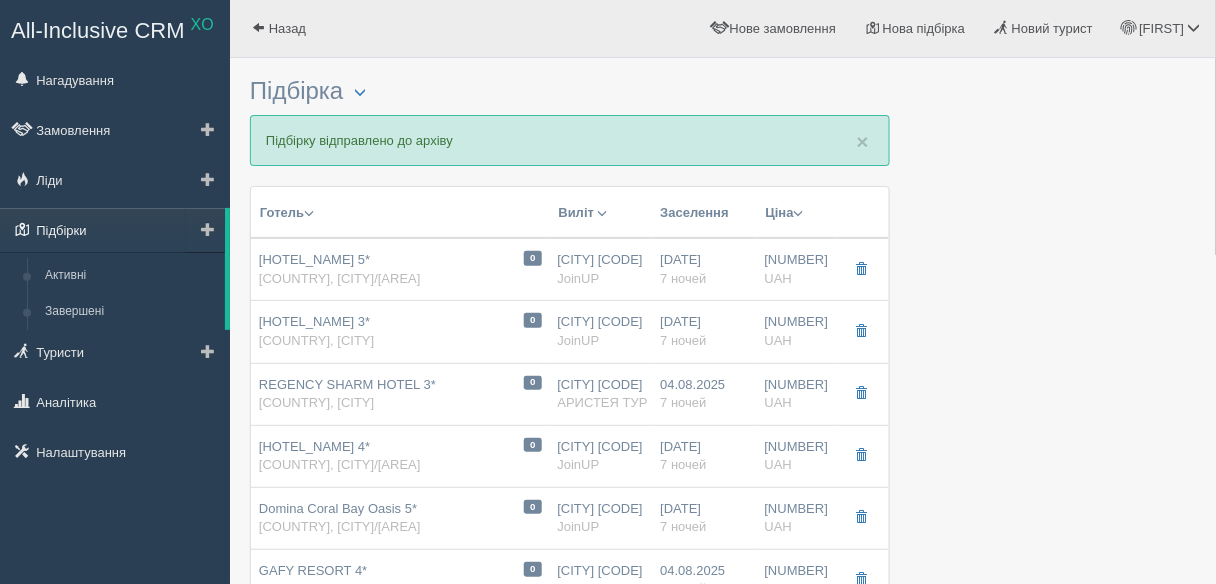 click on "Підбірки" at bounding box center (112, 230) 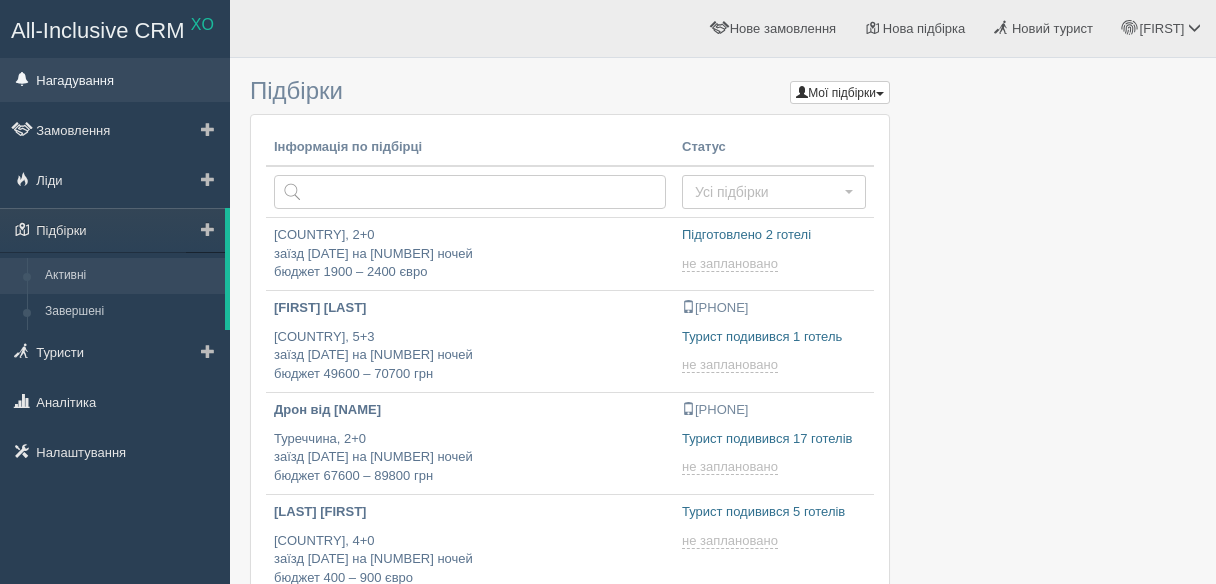 scroll, scrollTop: 0, scrollLeft: 0, axis: both 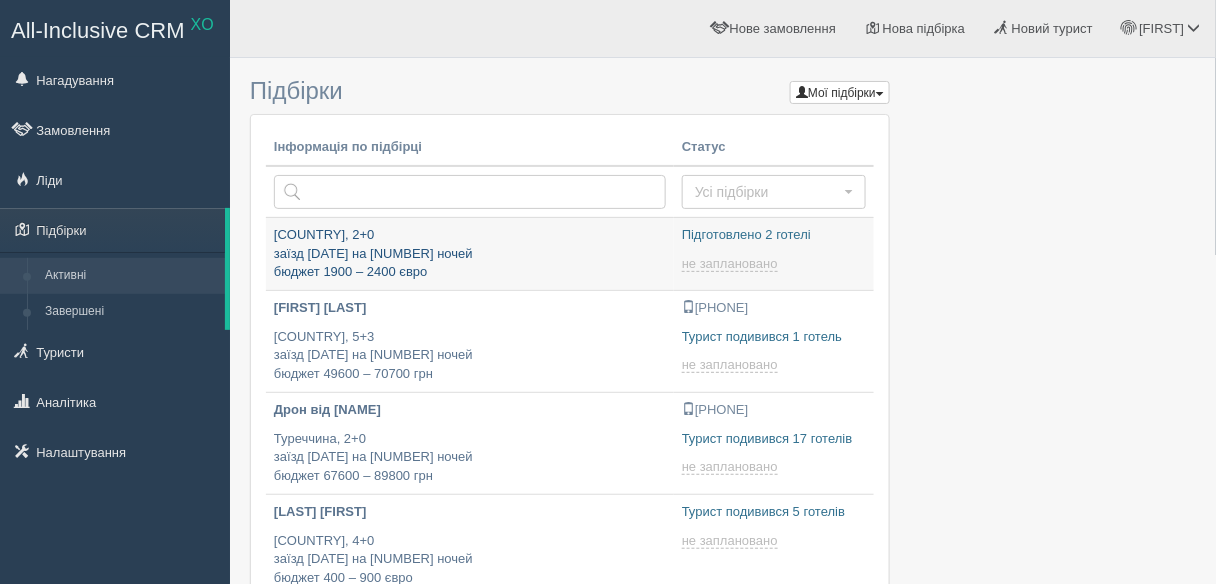 type on "[DATE] [TIME]" 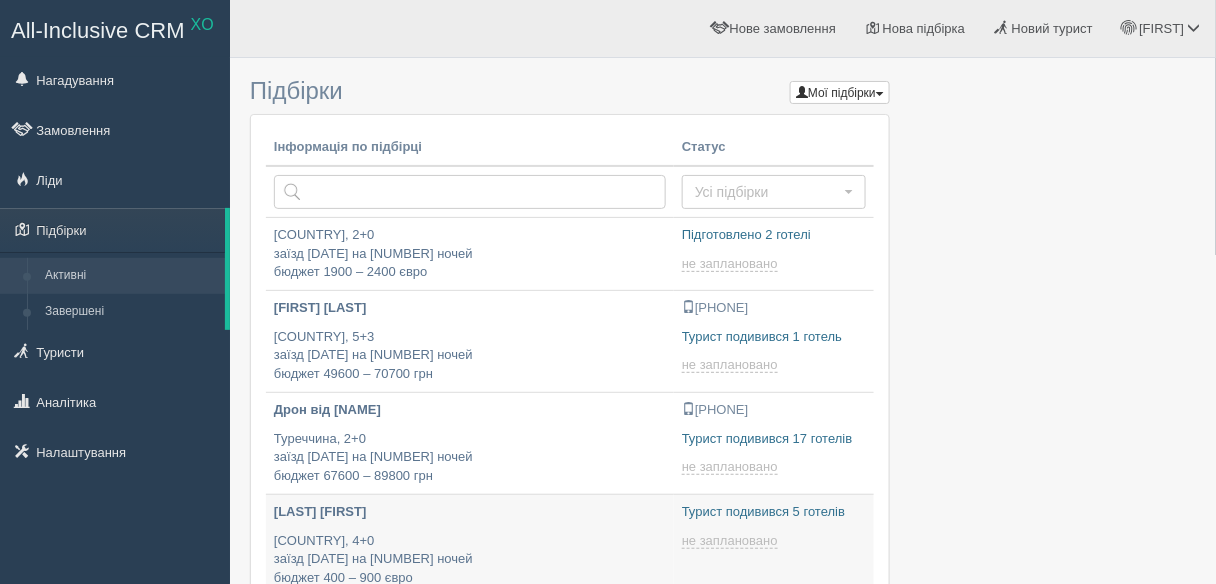 type on "[DATE] [TIME]" 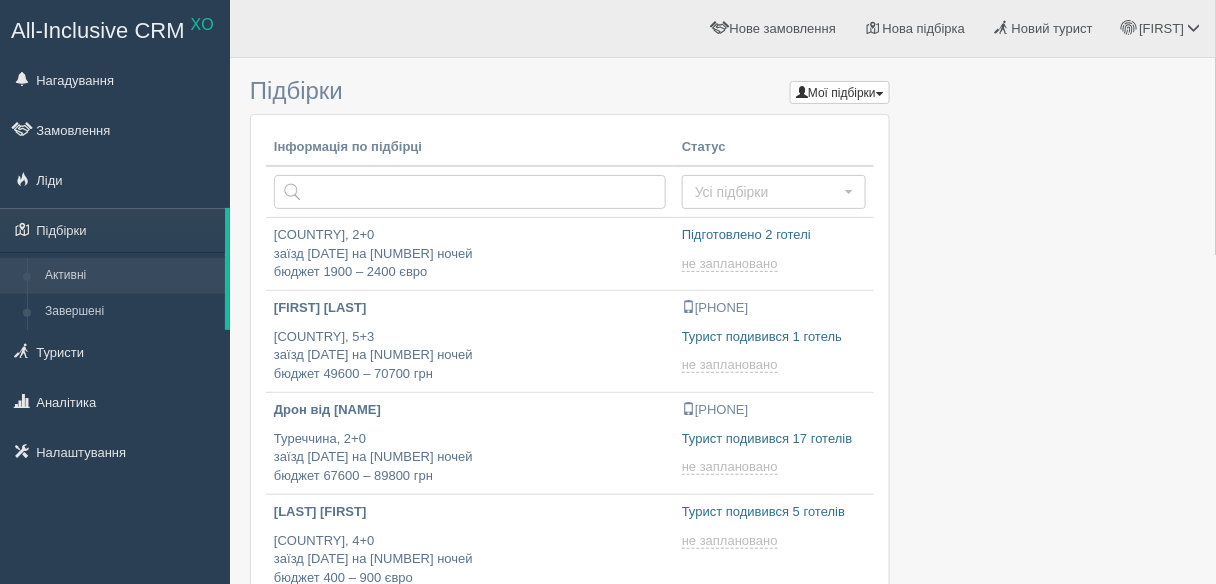 click at bounding box center [723, 1676] 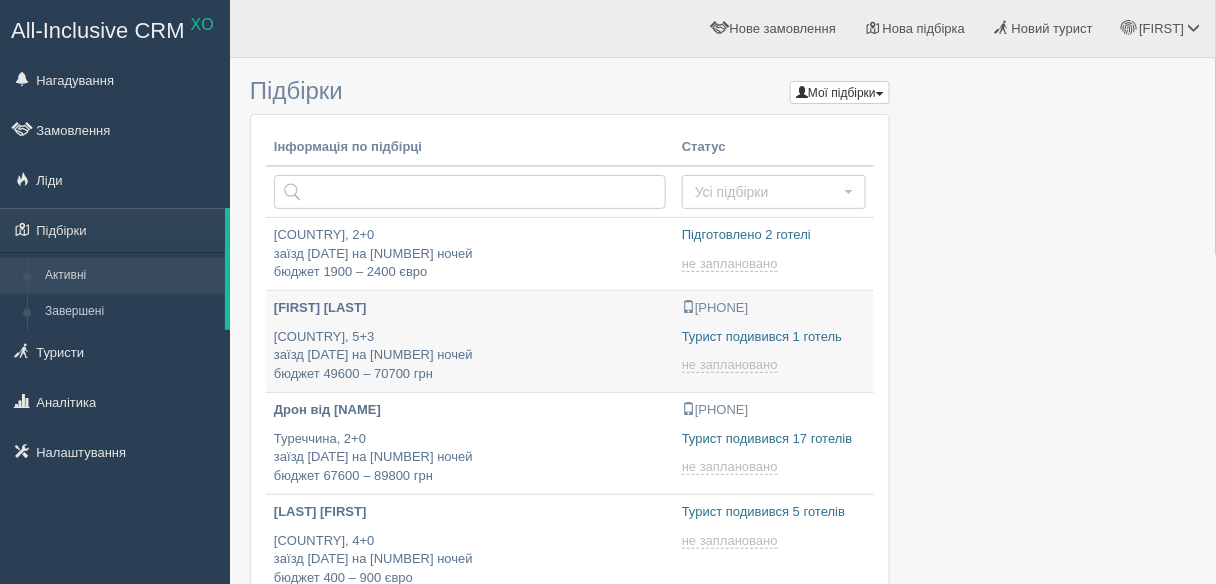 type on "[DATE] [TIME]" 